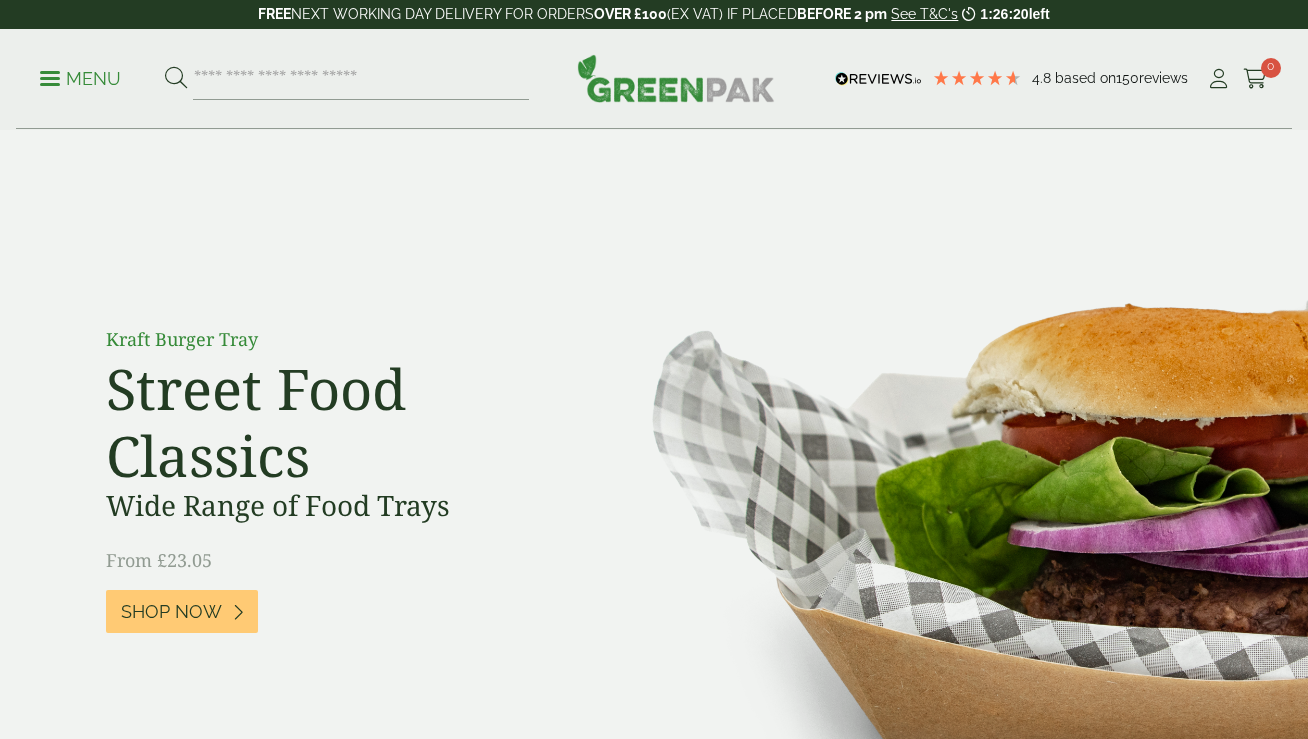 scroll, scrollTop: 0, scrollLeft: 0, axis: both 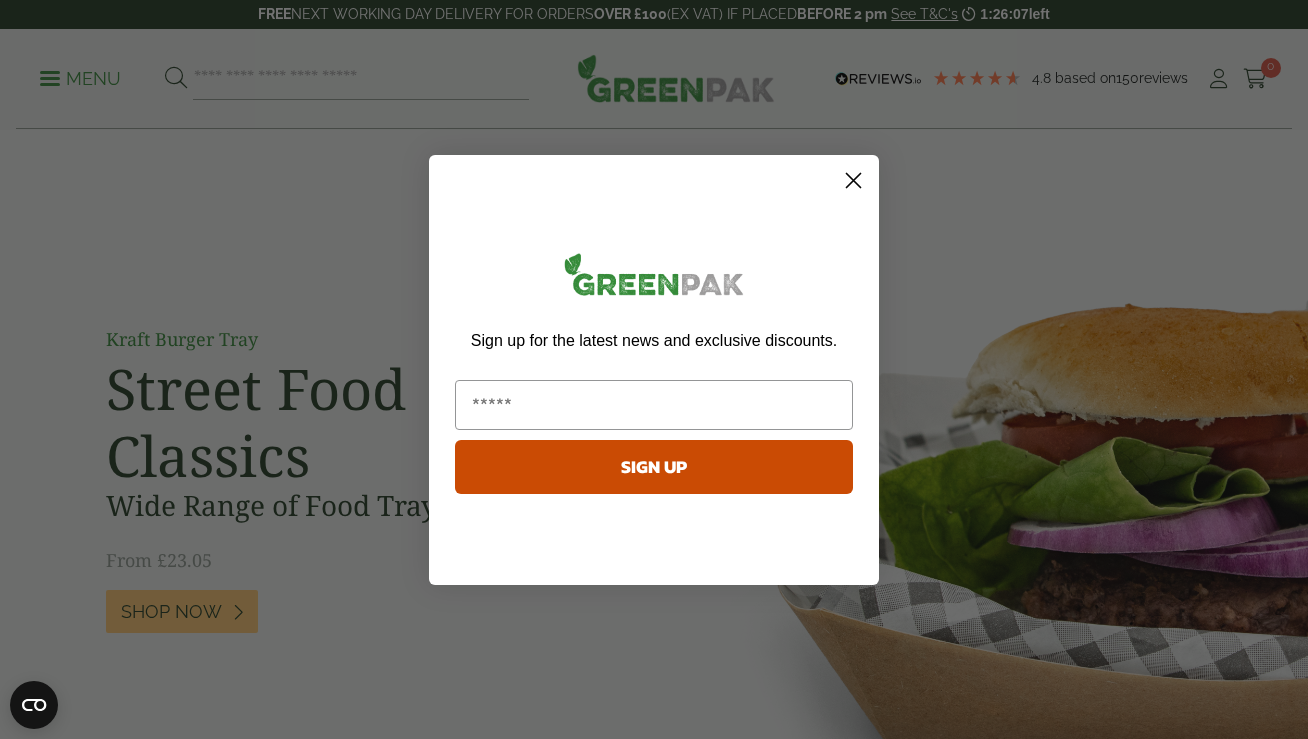 click 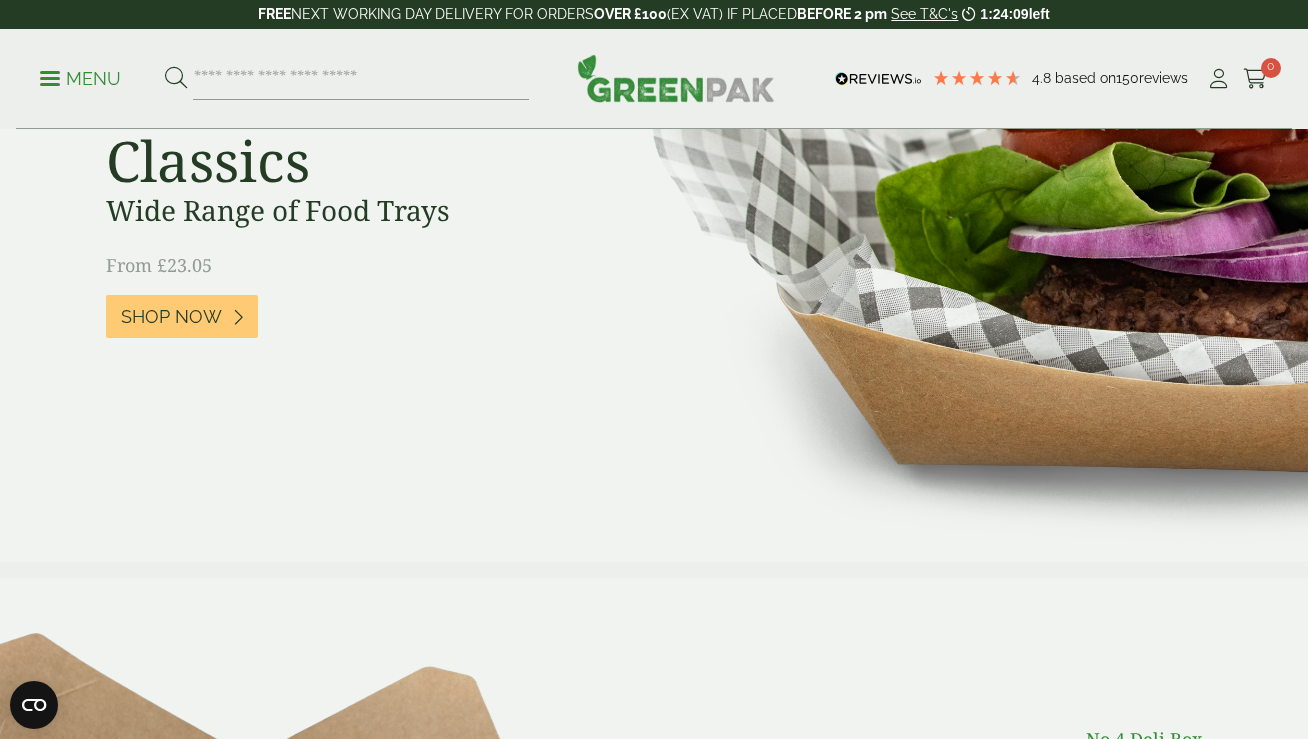 scroll, scrollTop: 403, scrollLeft: 0, axis: vertical 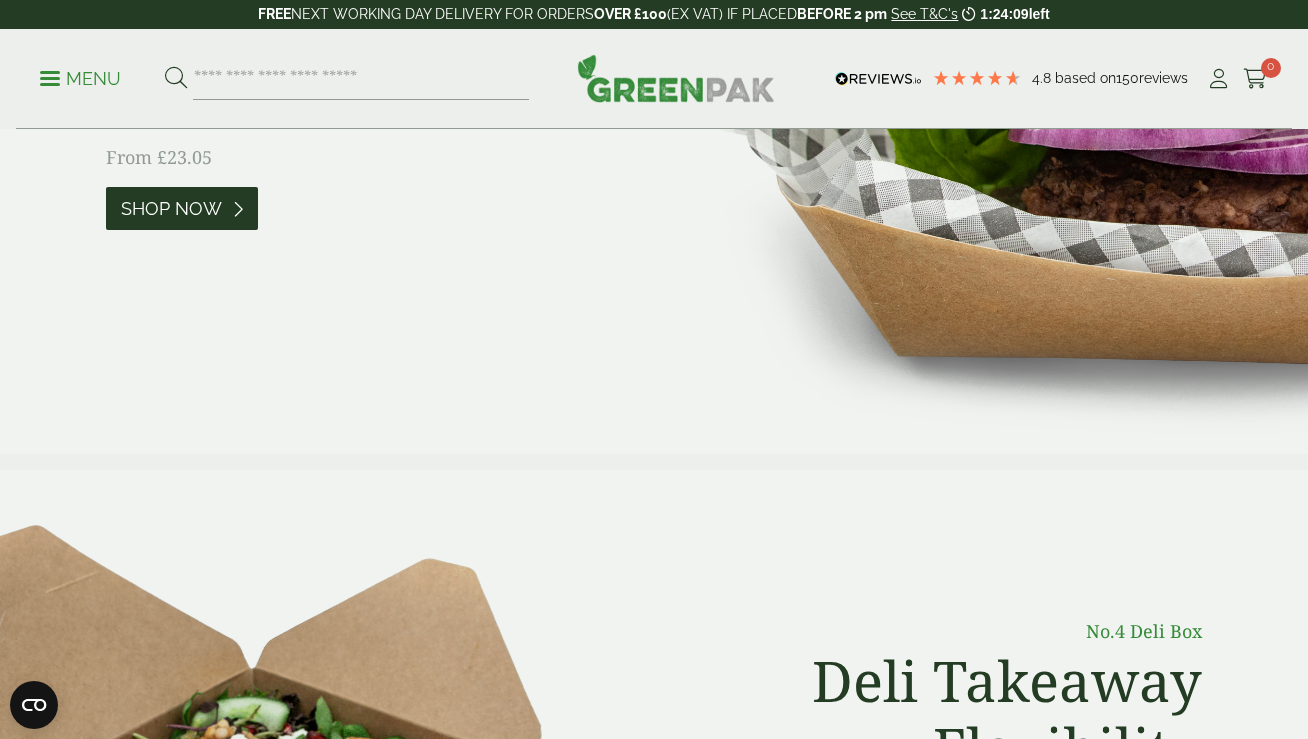 click on "Shop Now" at bounding box center (171, 209) 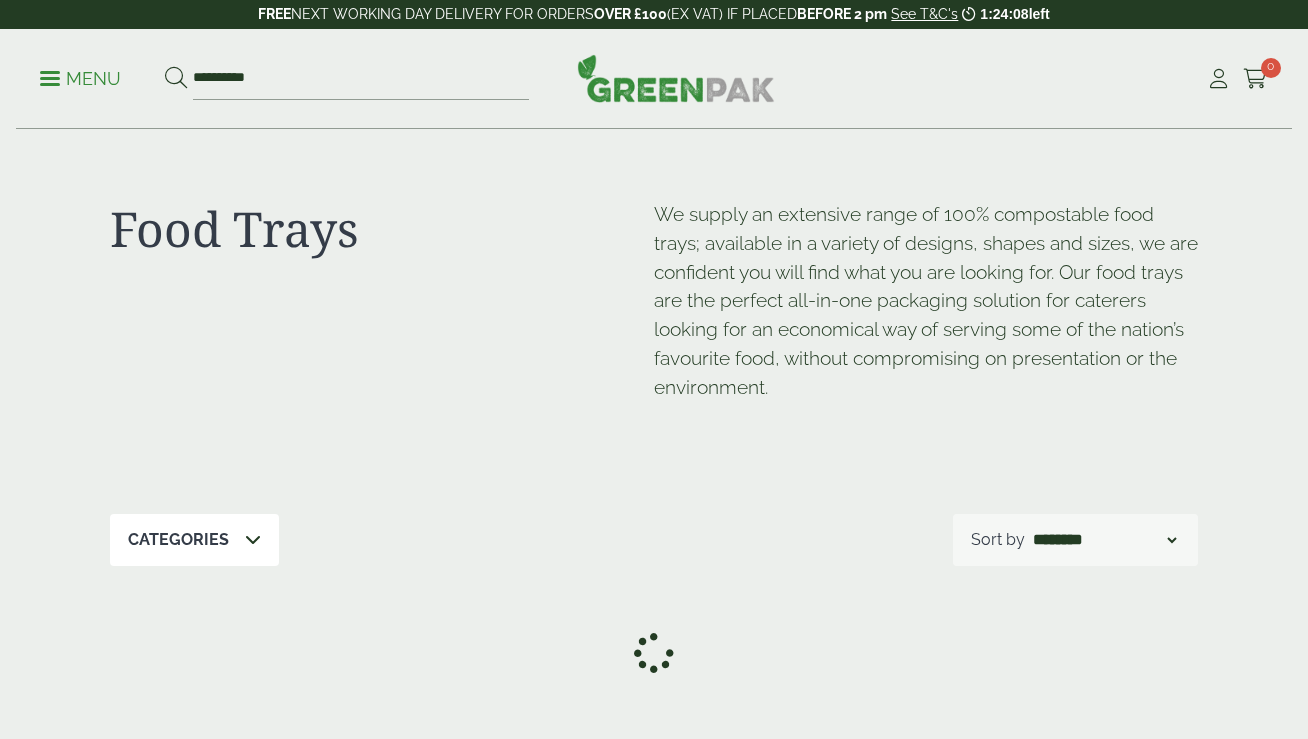 scroll, scrollTop: 0, scrollLeft: 0, axis: both 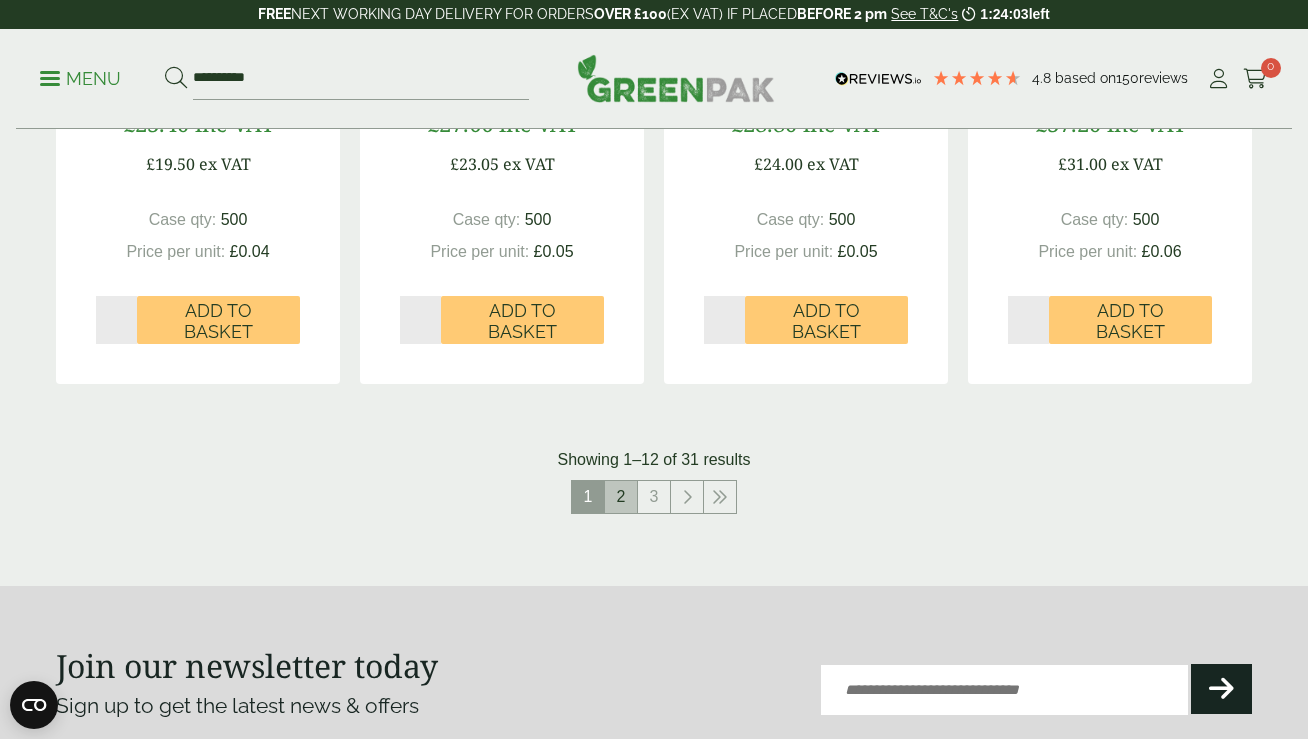 click on "2" at bounding box center [621, 497] 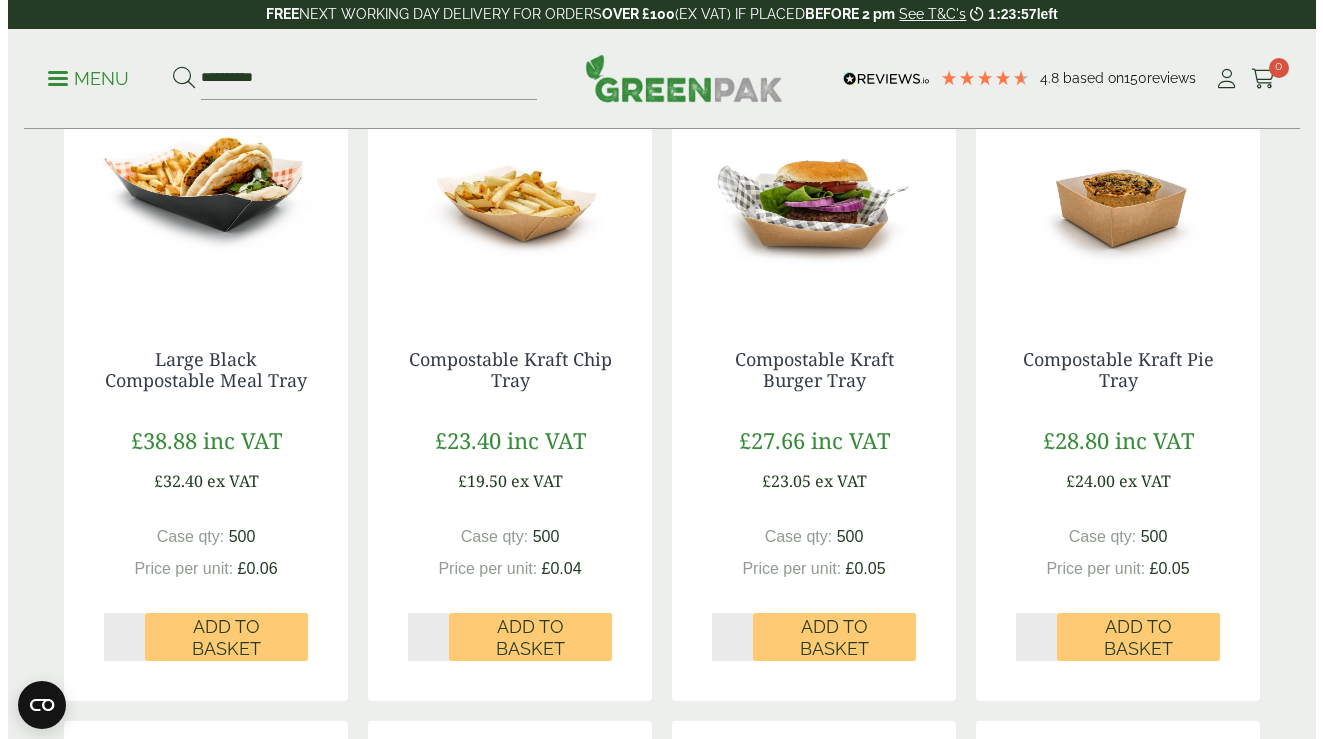 scroll, scrollTop: 88, scrollLeft: 0, axis: vertical 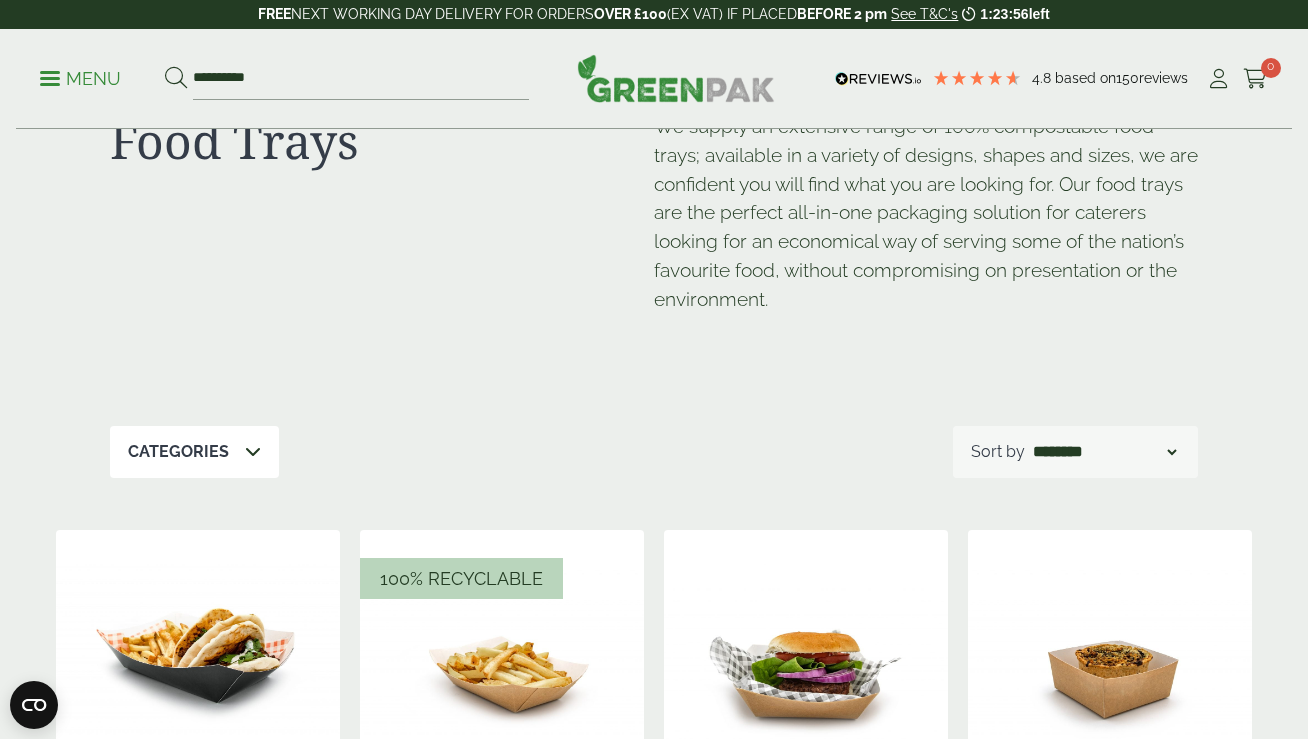 click on "Menu" at bounding box center [80, 79] 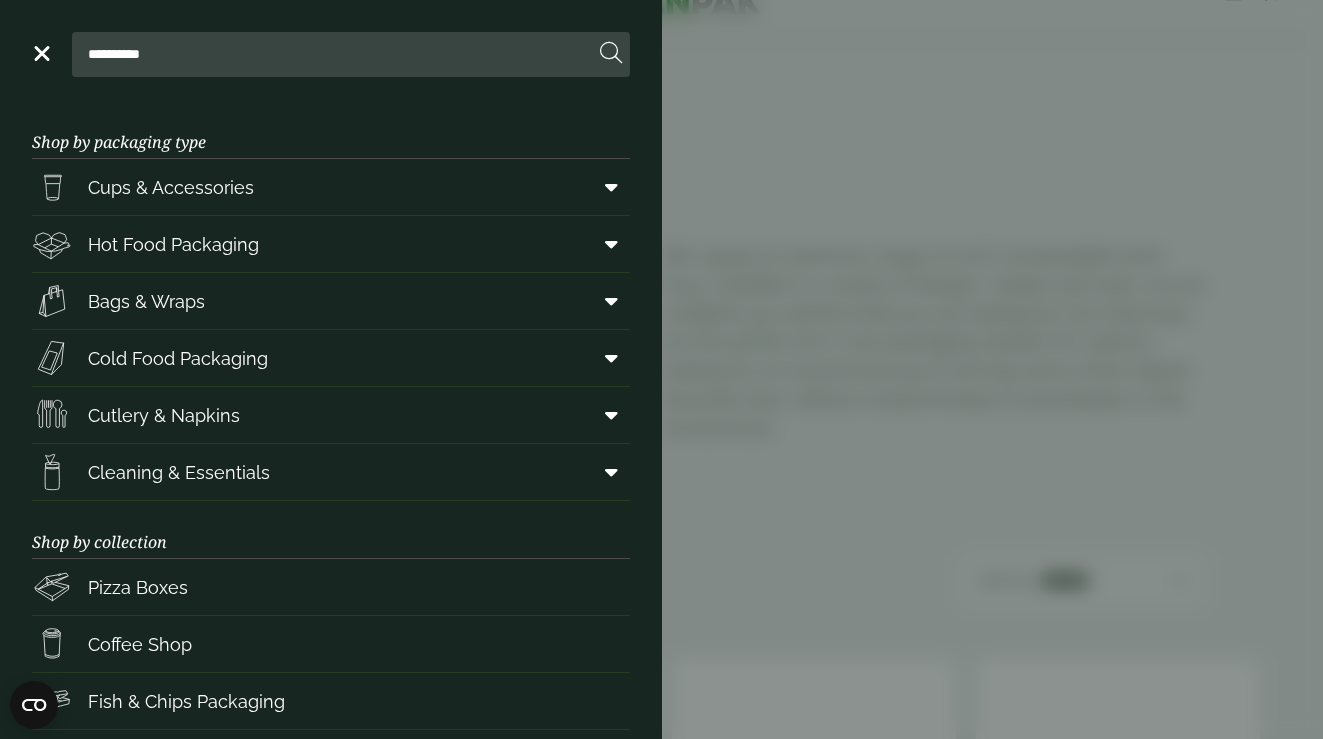 click on "**********" at bounding box center [337, 54] 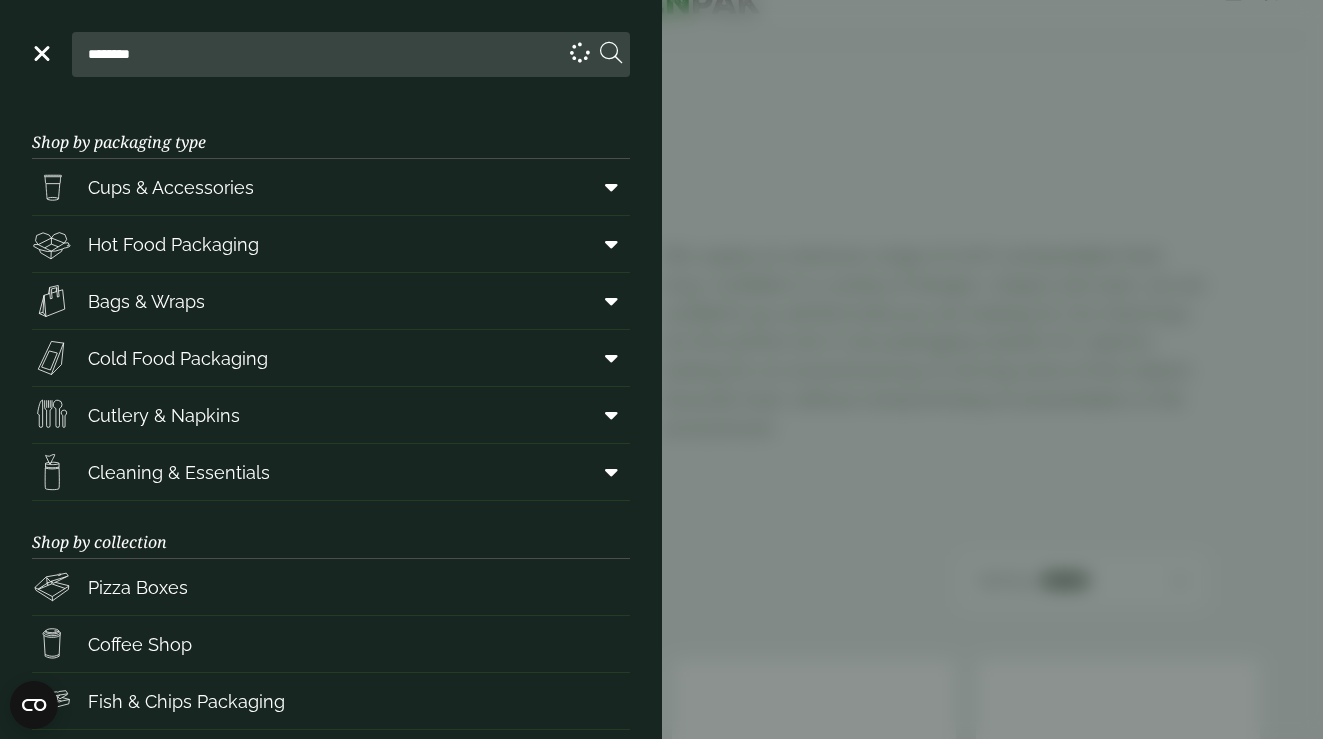 type on "********" 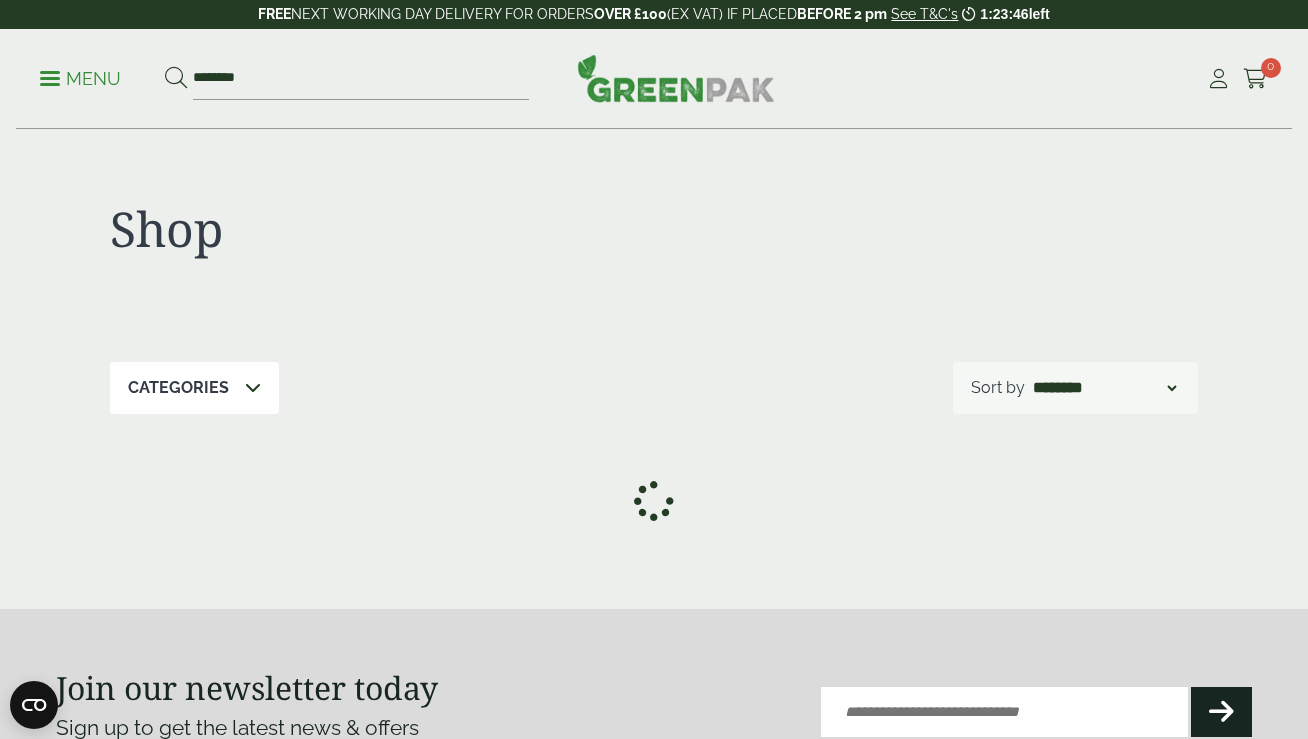 scroll, scrollTop: 0, scrollLeft: 0, axis: both 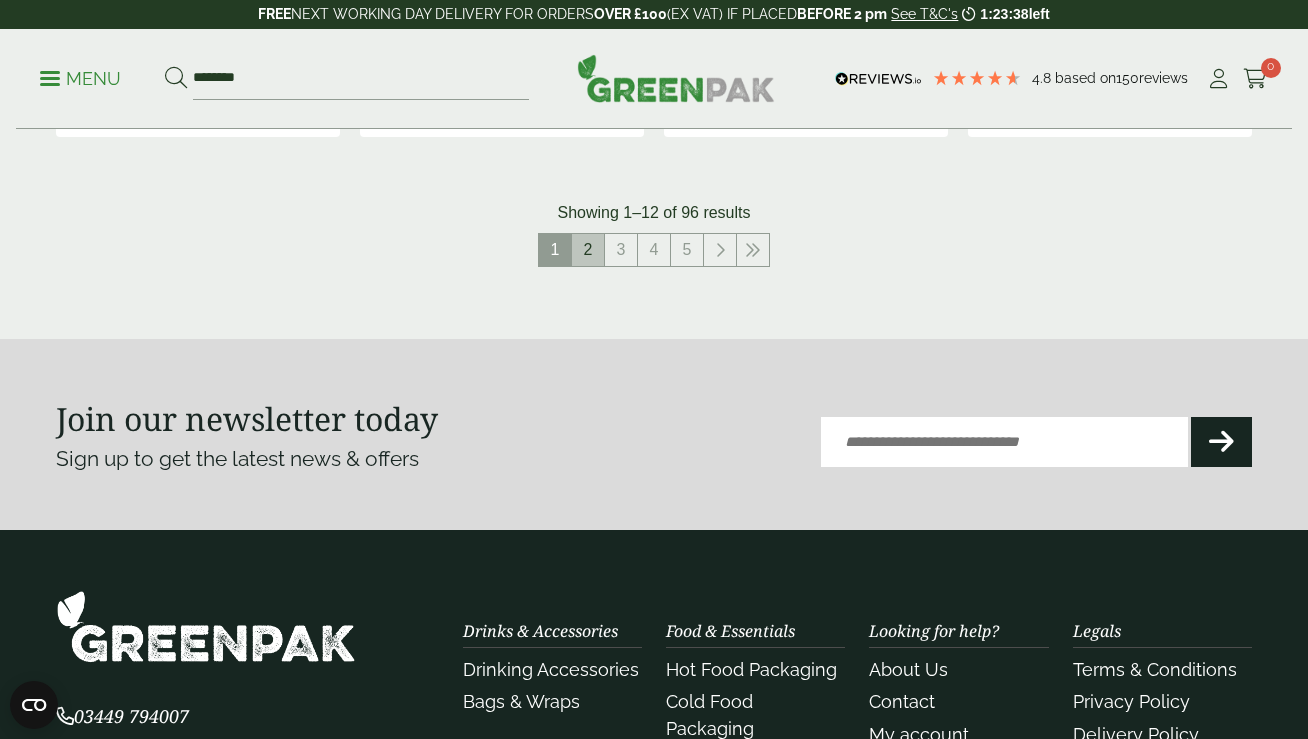 click on "2" at bounding box center (588, 250) 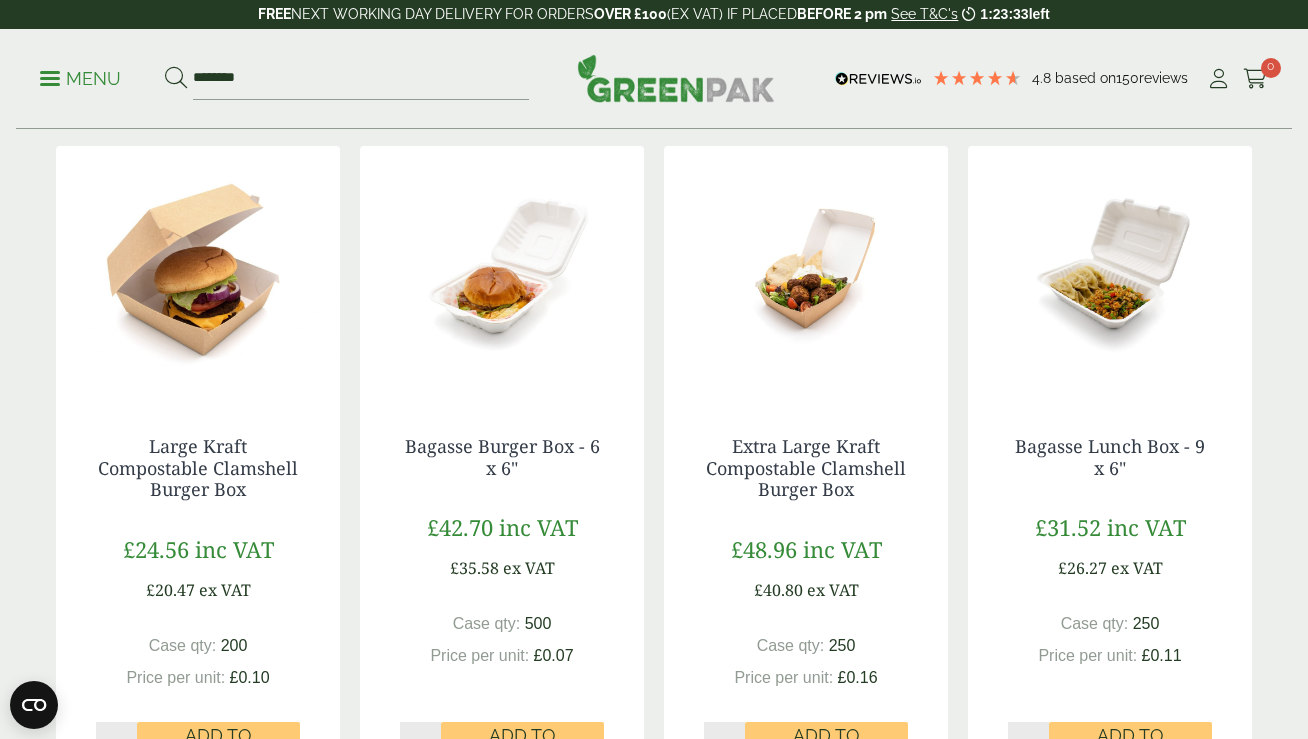 scroll, scrollTop: 2013, scrollLeft: 0, axis: vertical 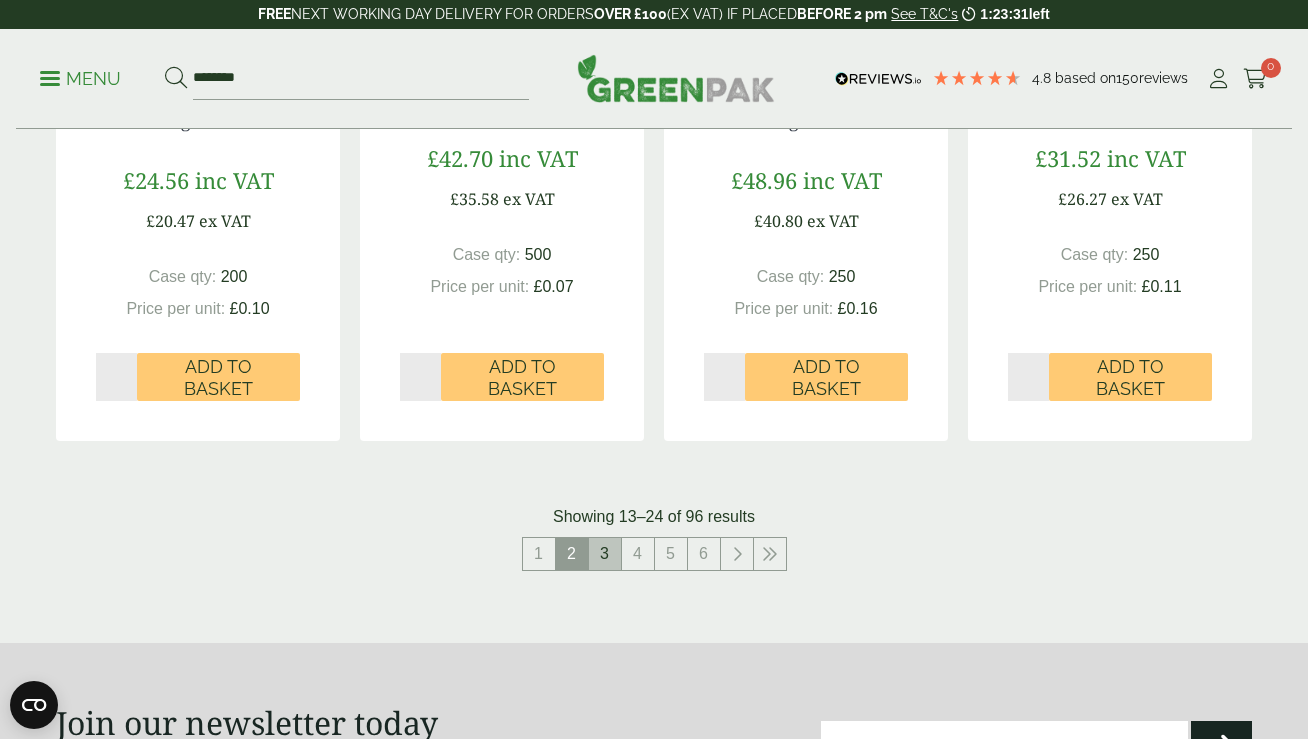 click on "3" at bounding box center [605, 554] 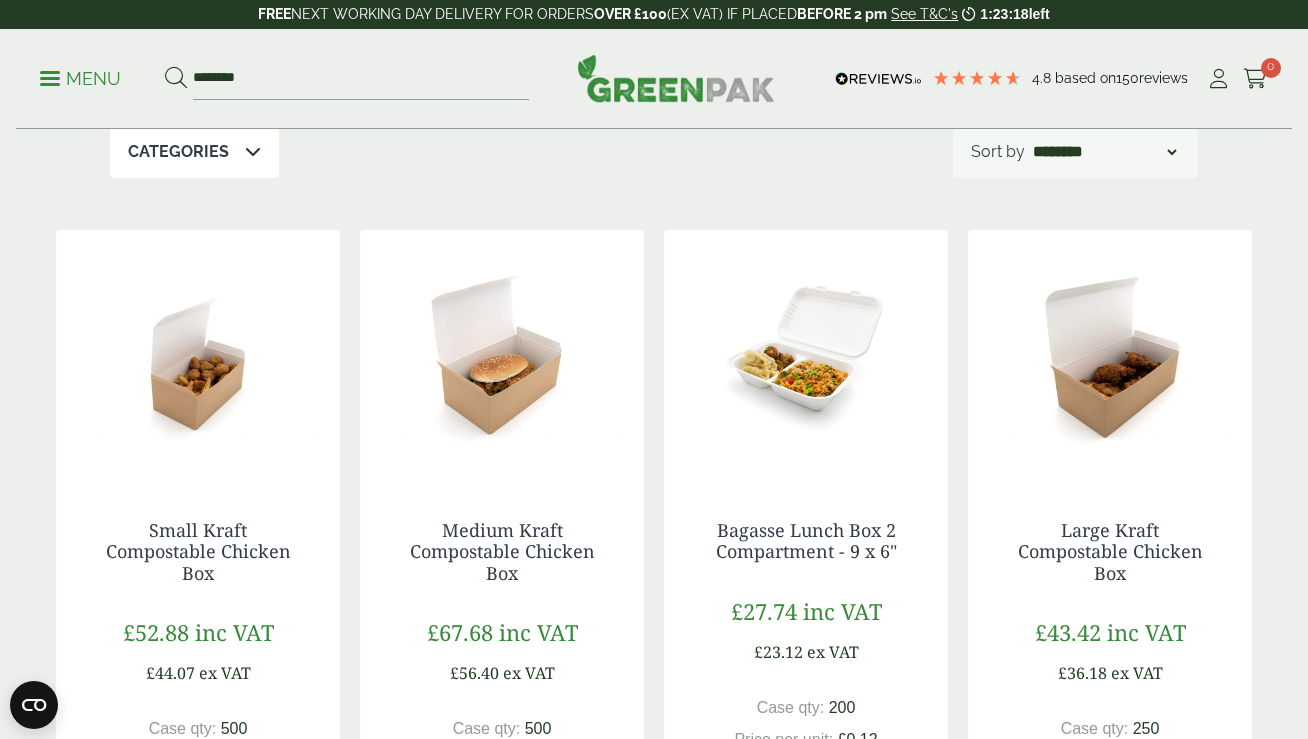 scroll, scrollTop: 383, scrollLeft: 0, axis: vertical 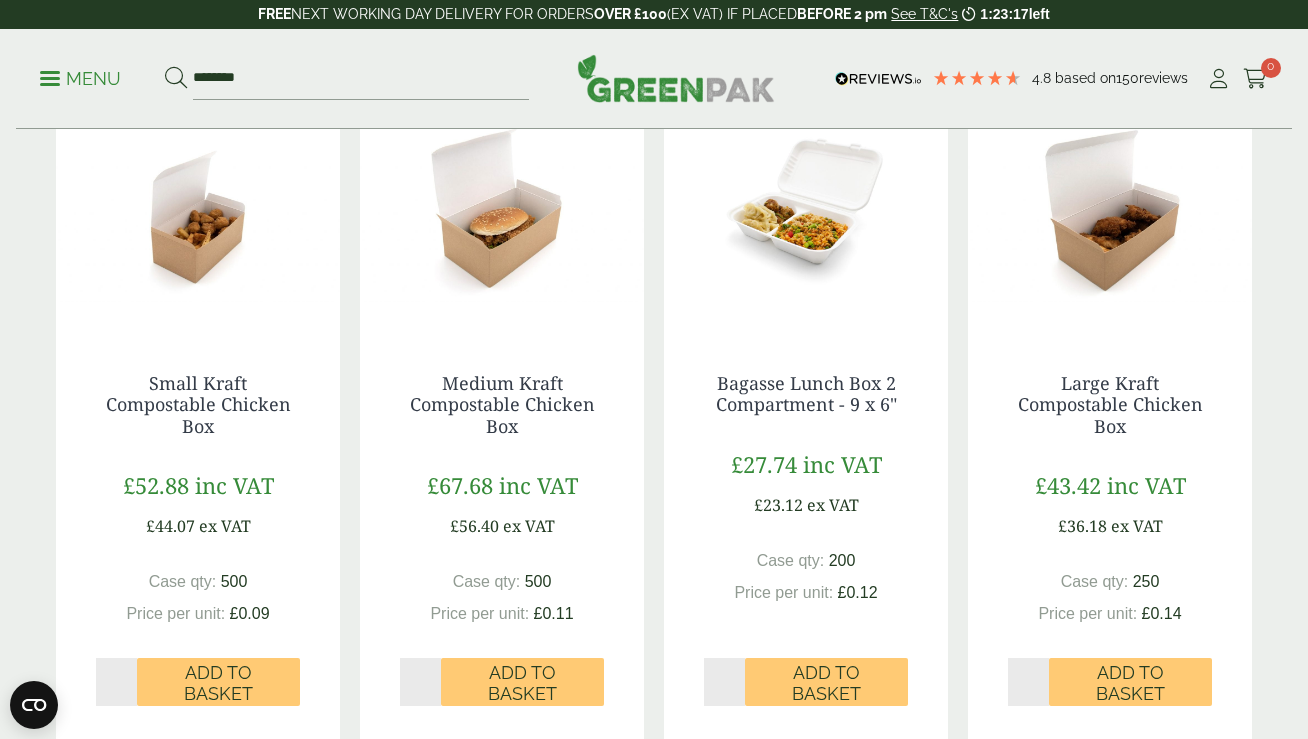 click at bounding box center [1110, 208] 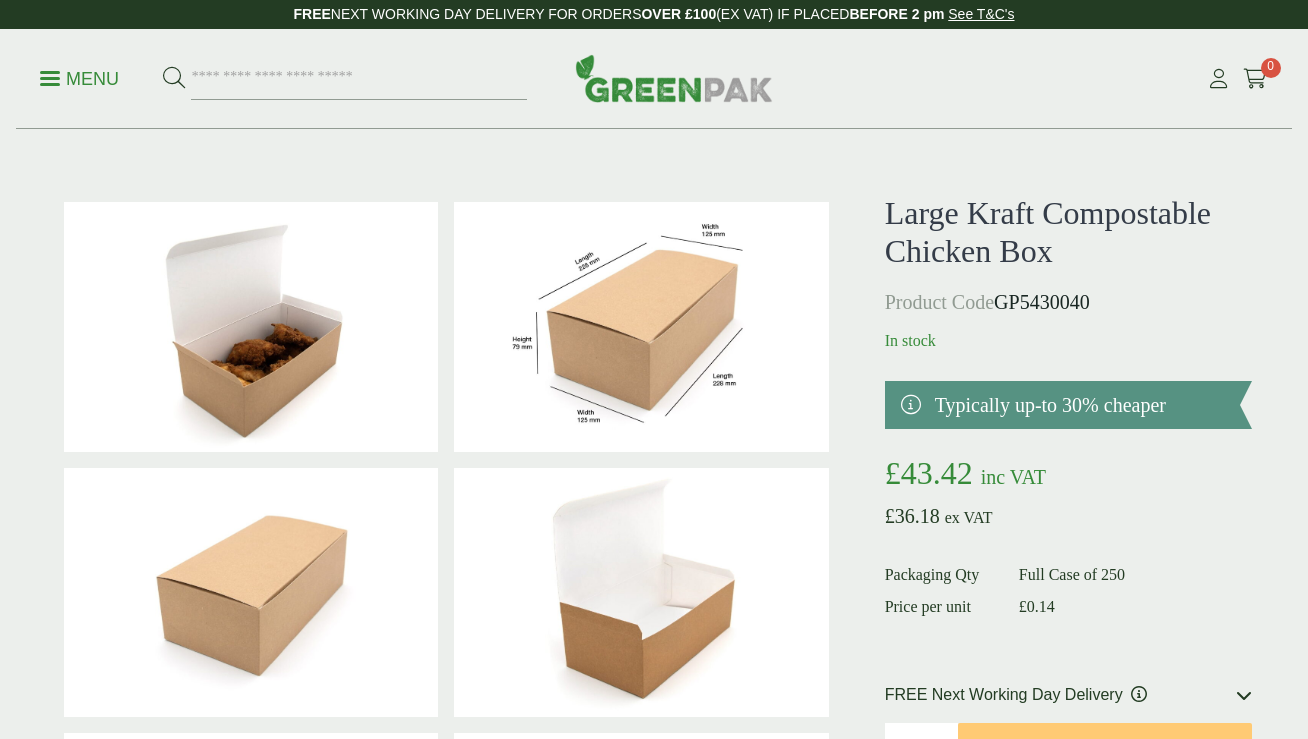 scroll, scrollTop: 0, scrollLeft: 0, axis: both 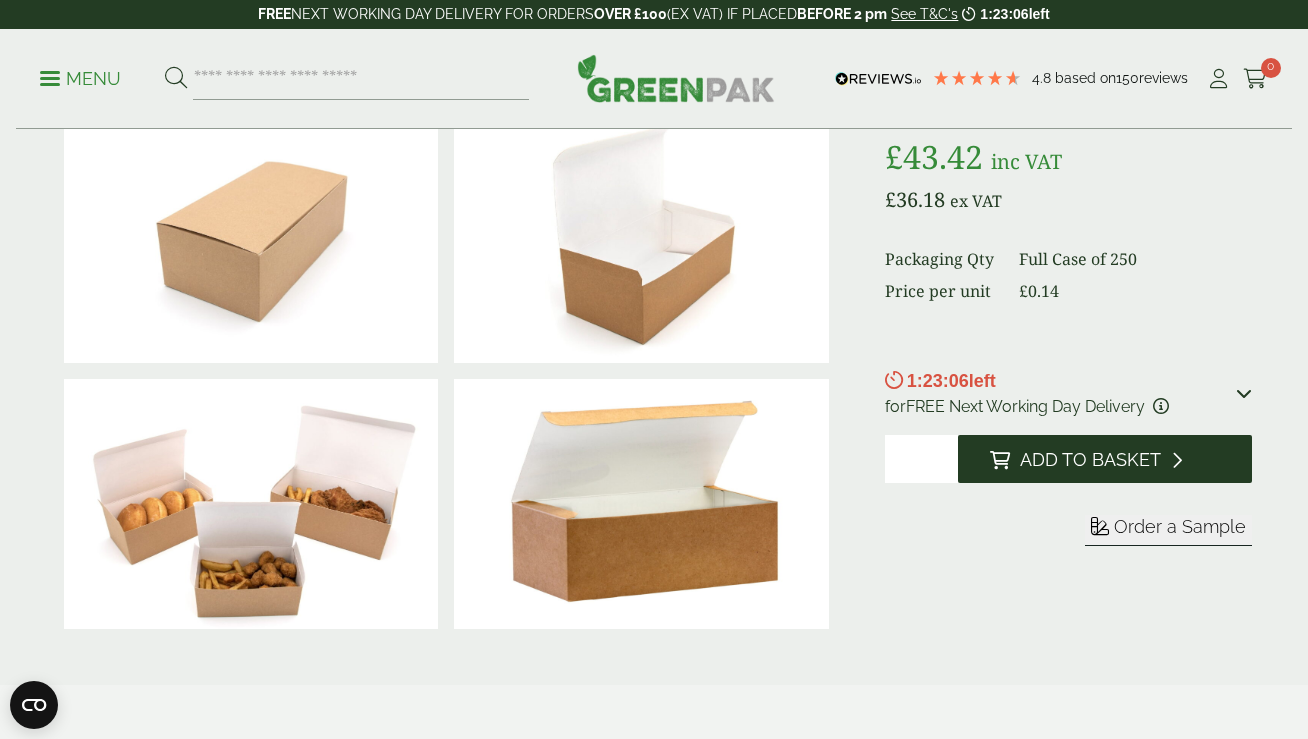 click on "Add to Basket" at bounding box center [1090, 460] 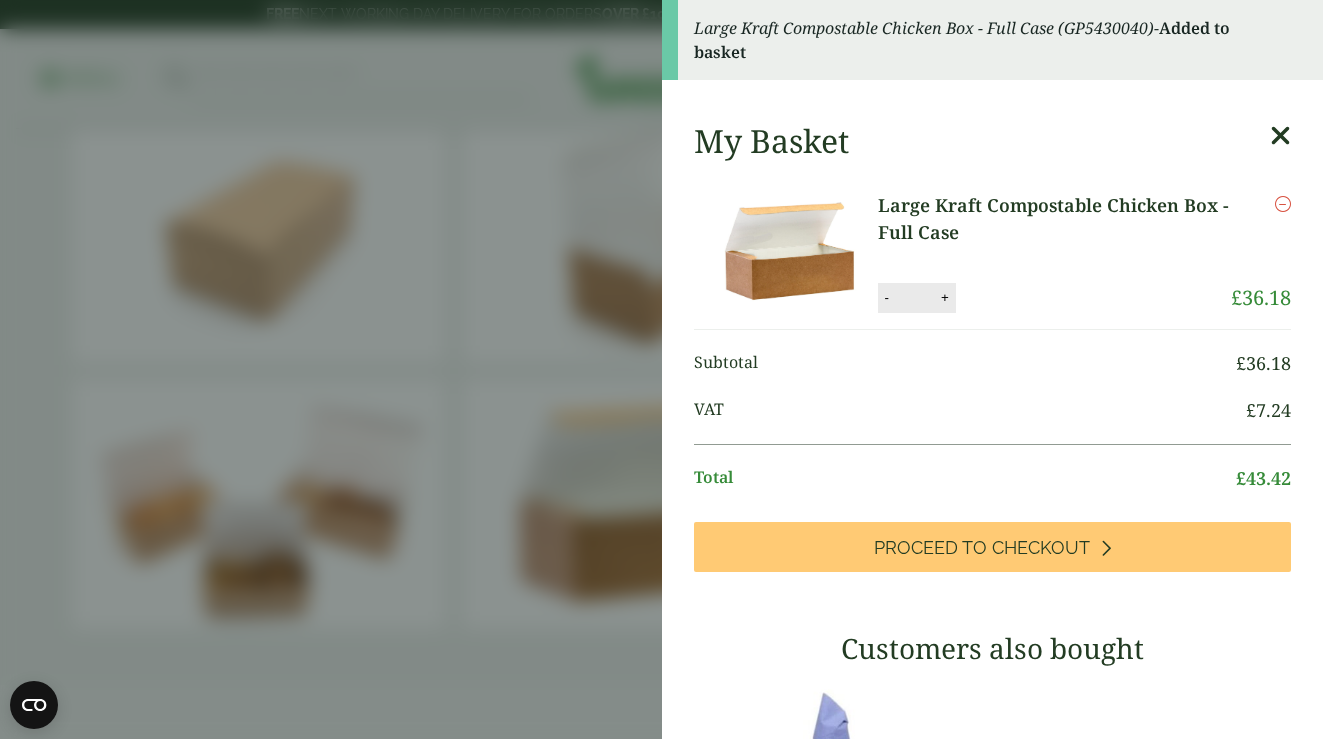 click at bounding box center [1280, 136] 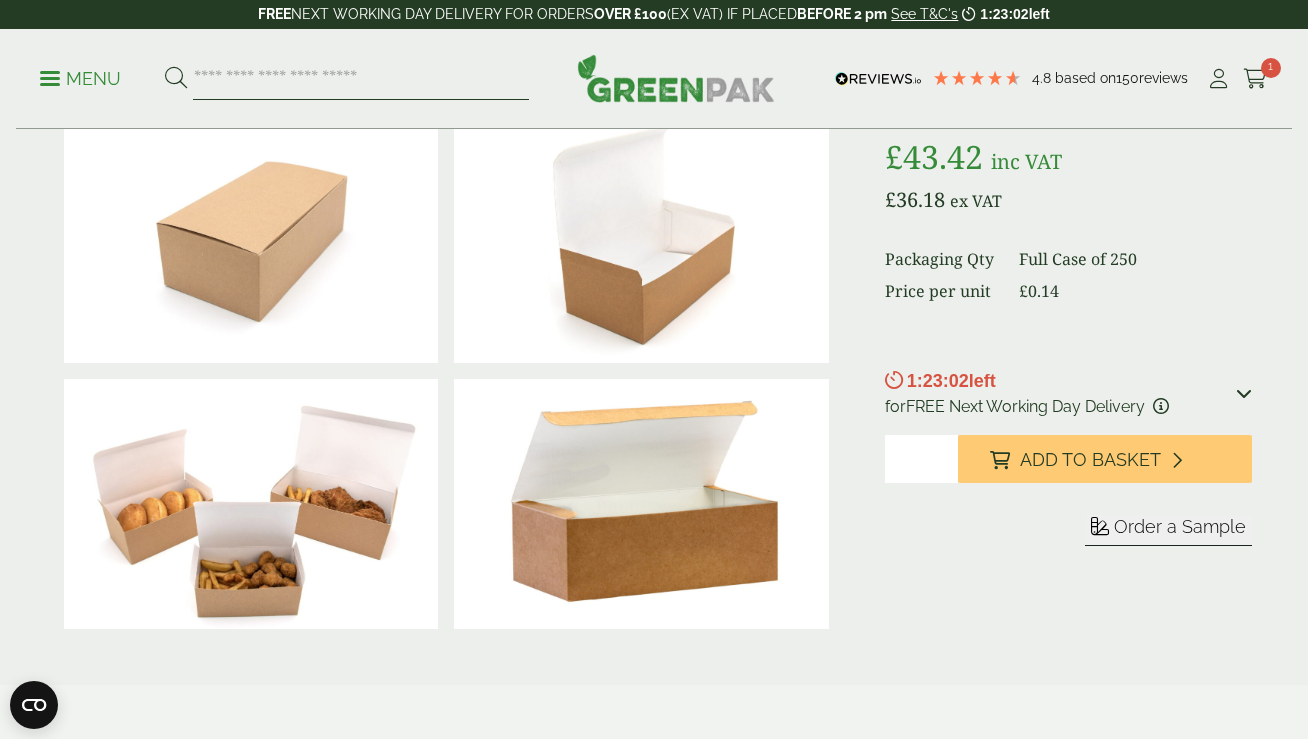 click at bounding box center [361, 79] 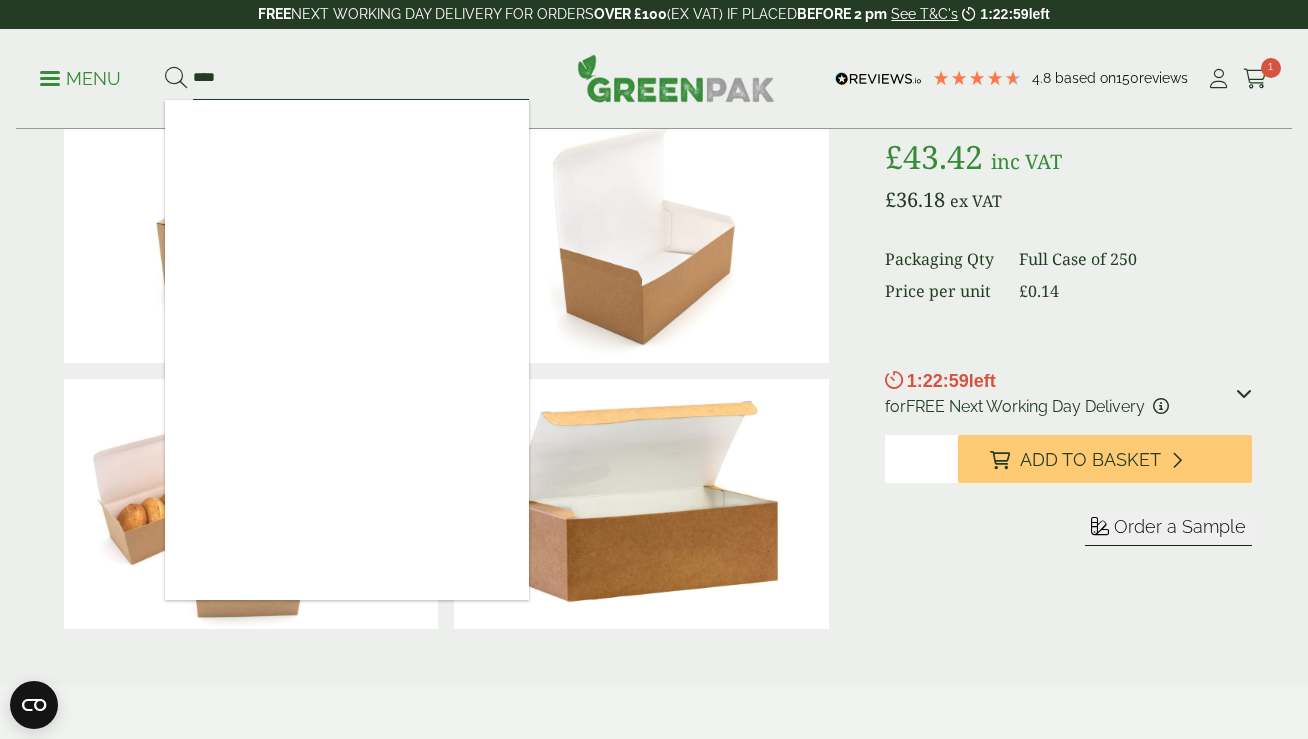 type on "****" 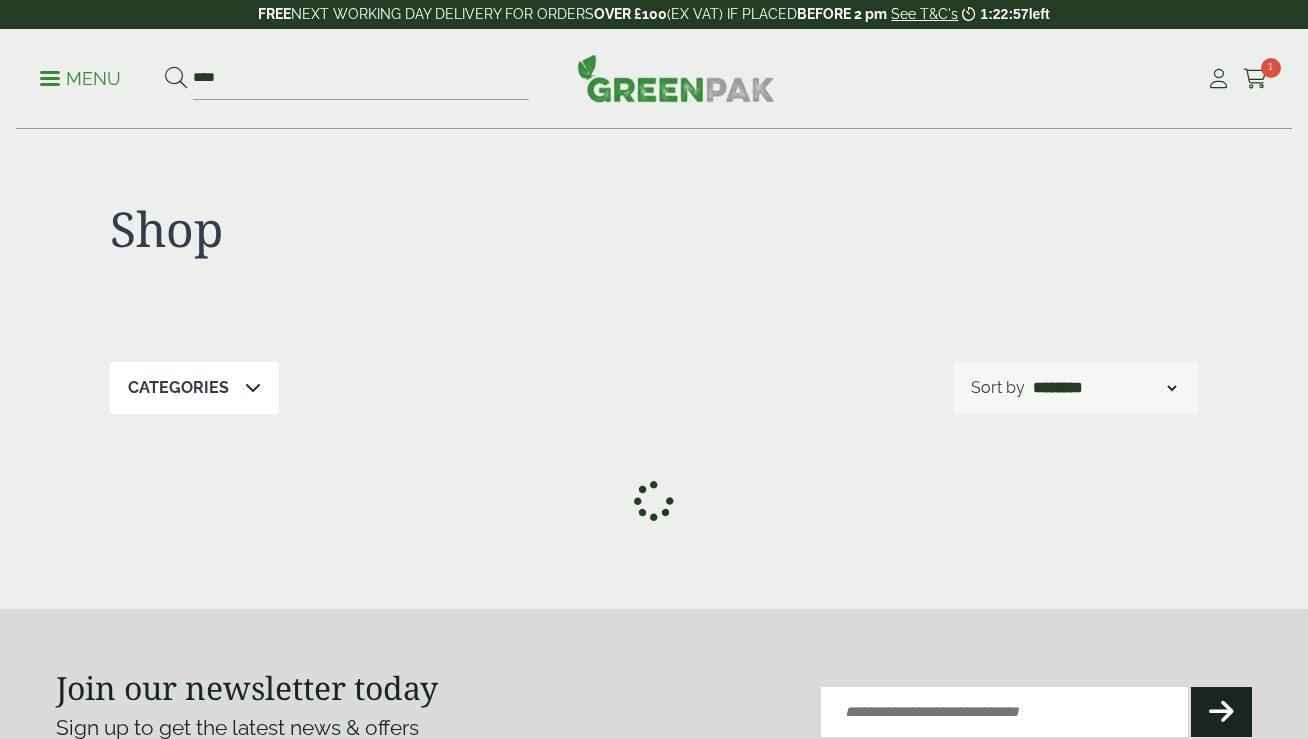 scroll, scrollTop: 0, scrollLeft: 0, axis: both 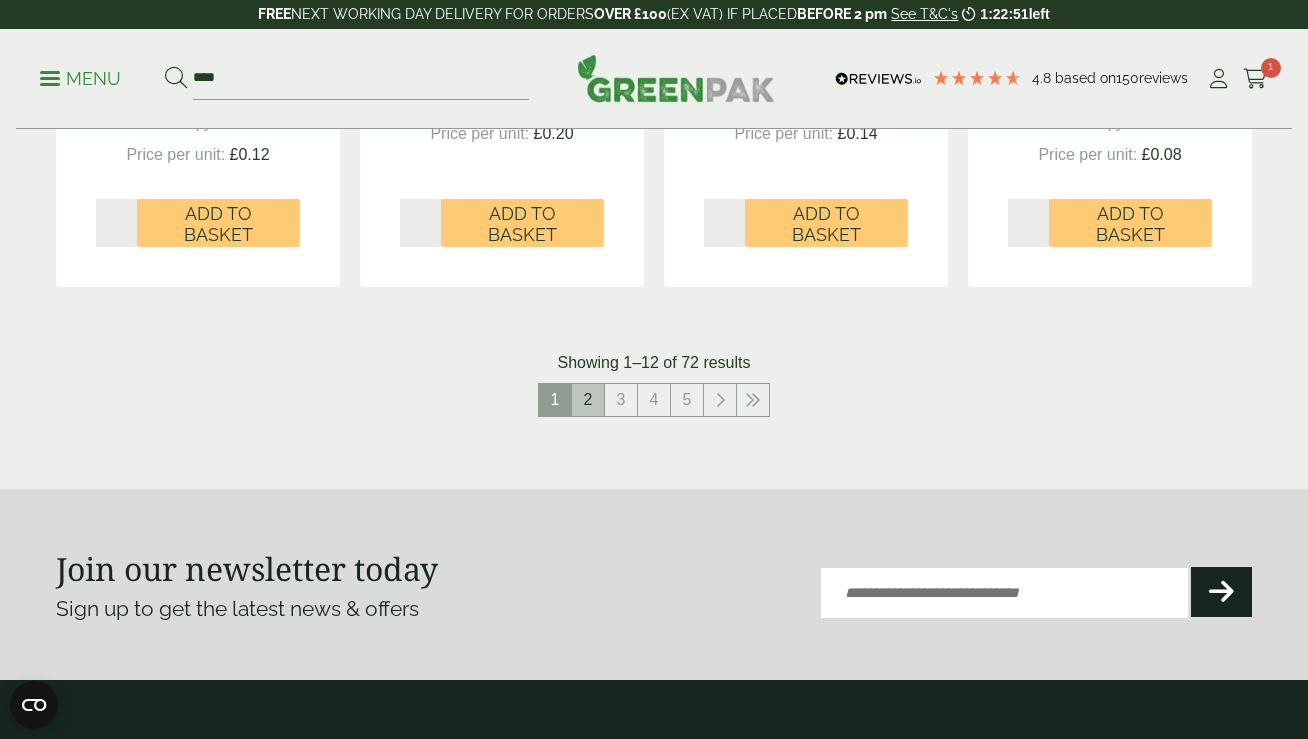 click on "2" at bounding box center [588, 400] 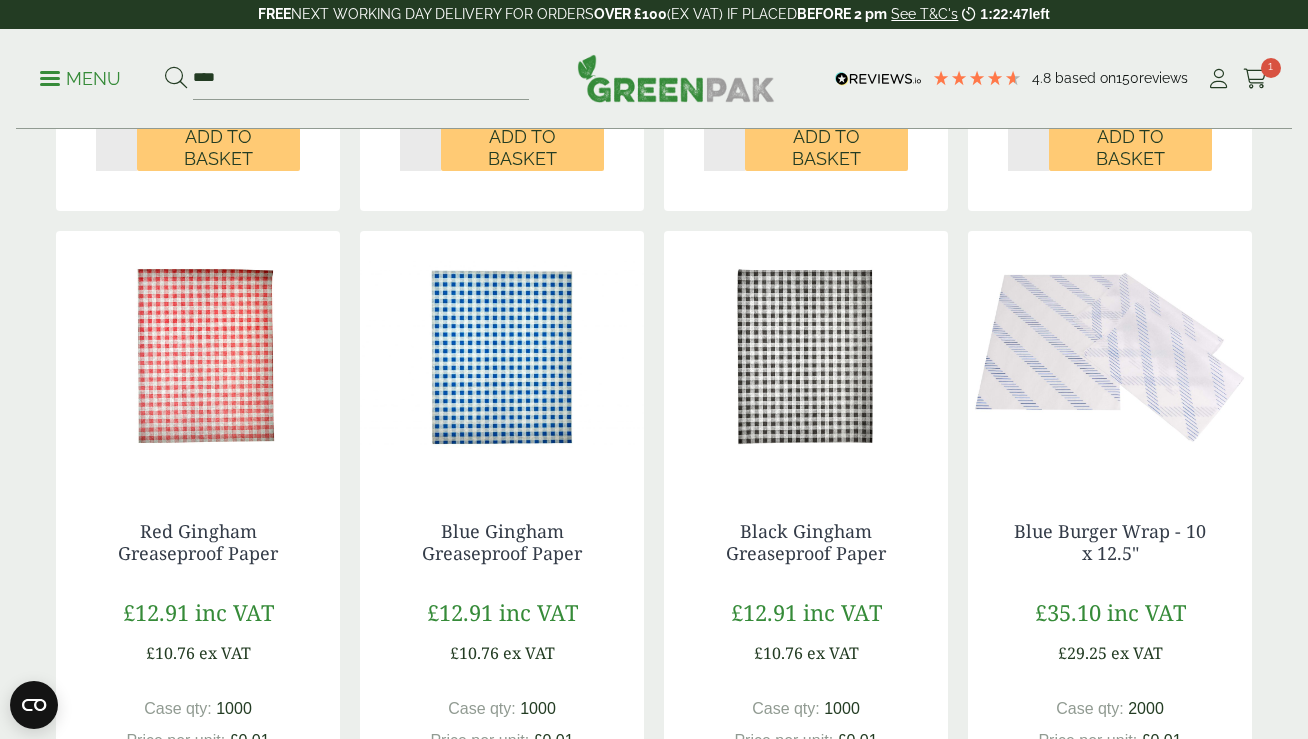 scroll, scrollTop: 1681, scrollLeft: 0, axis: vertical 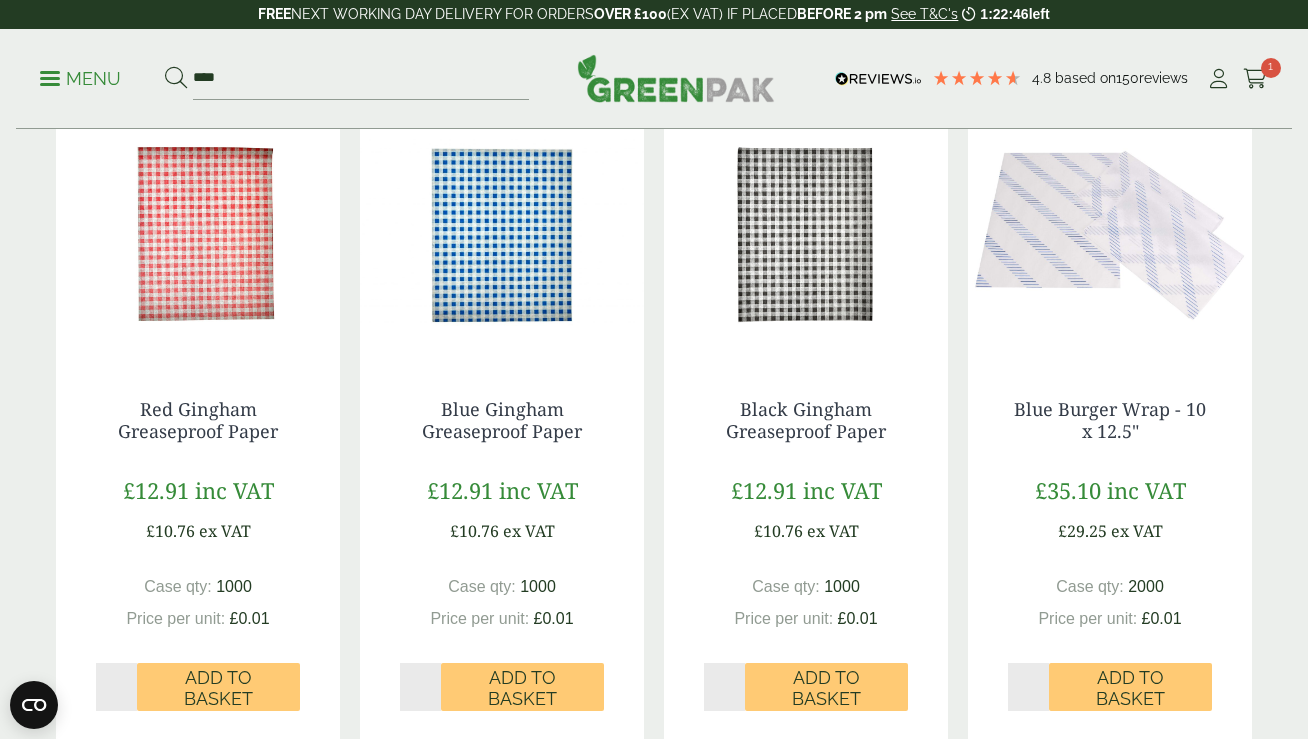 click on "Red Gingham Greaseproof Paper
£[PRICE]
inc VAT
£[PRICE]
ex VAT
Case qty:
1000
Price per unit:
£0.01
Qty * Add to Basket" at bounding box center [198, 555] 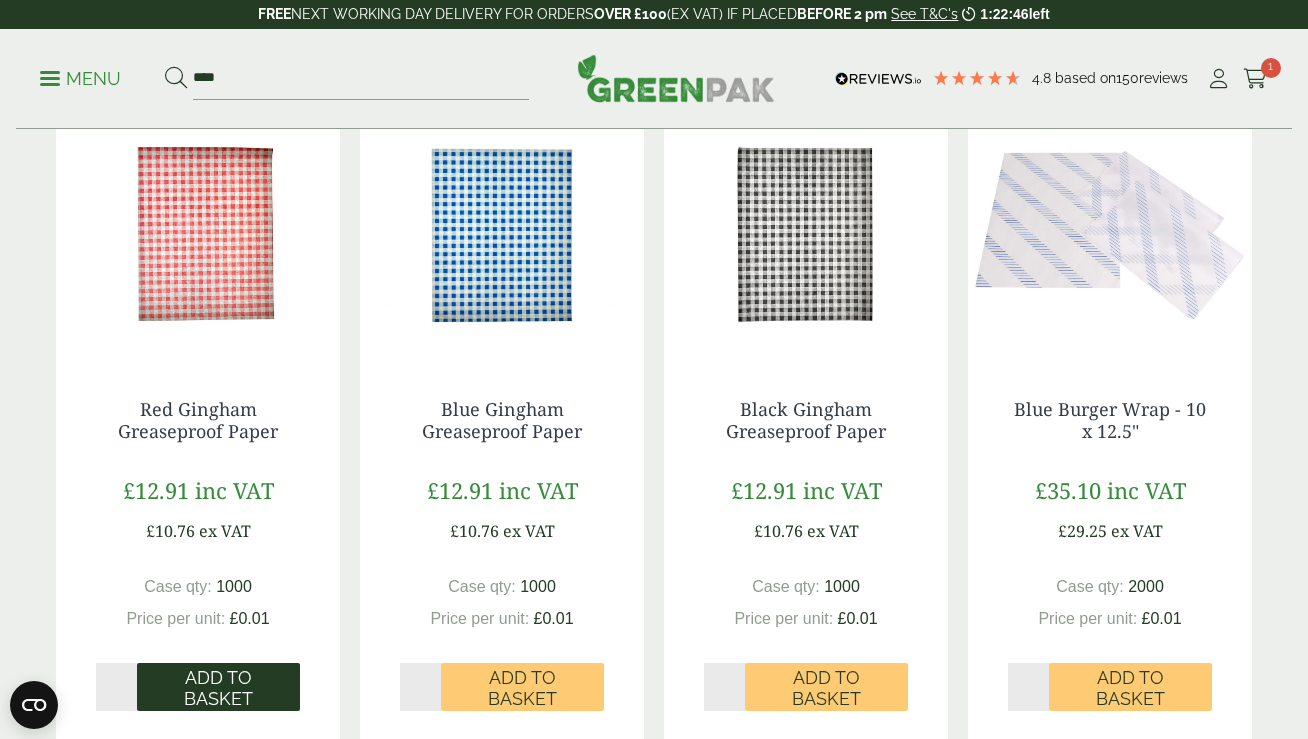 click on "Add to Basket" at bounding box center (218, 688) 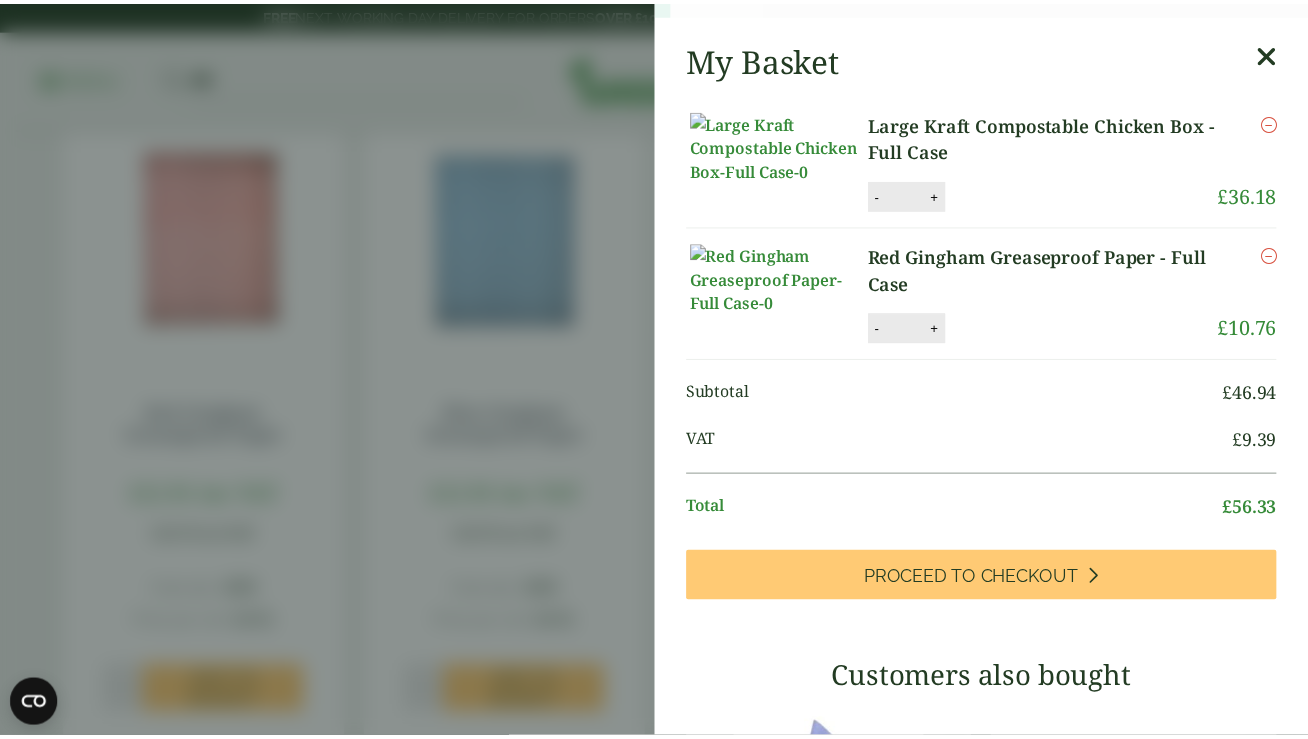 scroll, scrollTop: 1677, scrollLeft: 0, axis: vertical 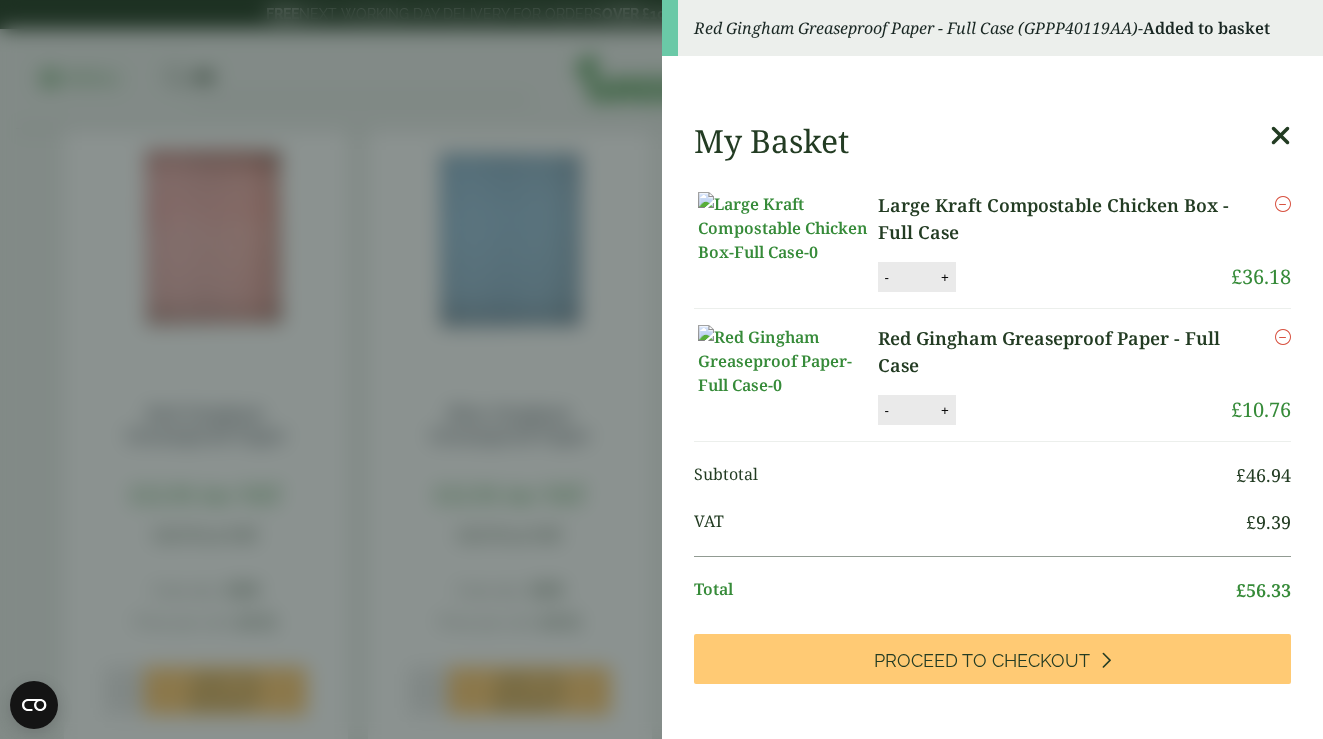 click at bounding box center (1280, 136) 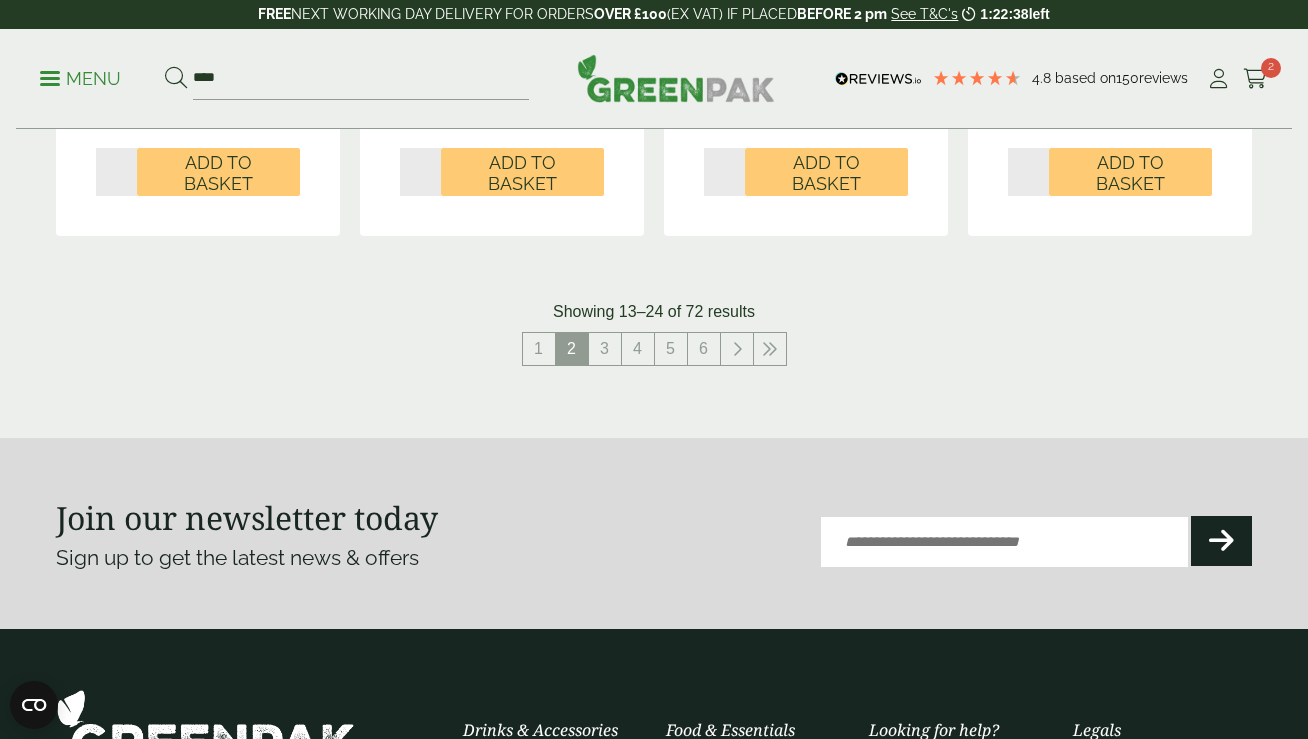 scroll, scrollTop: 2074, scrollLeft: 0, axis: vertical 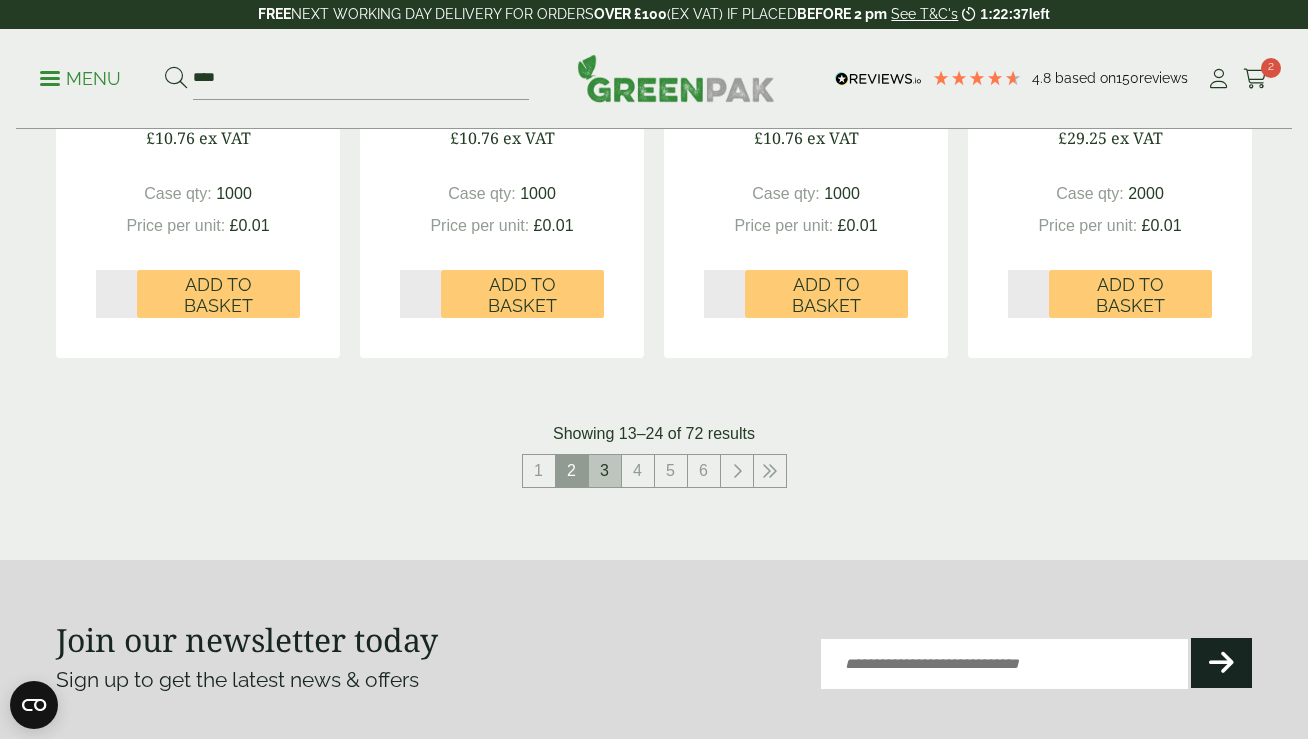 click on "3" at bounding box center [605, 471] 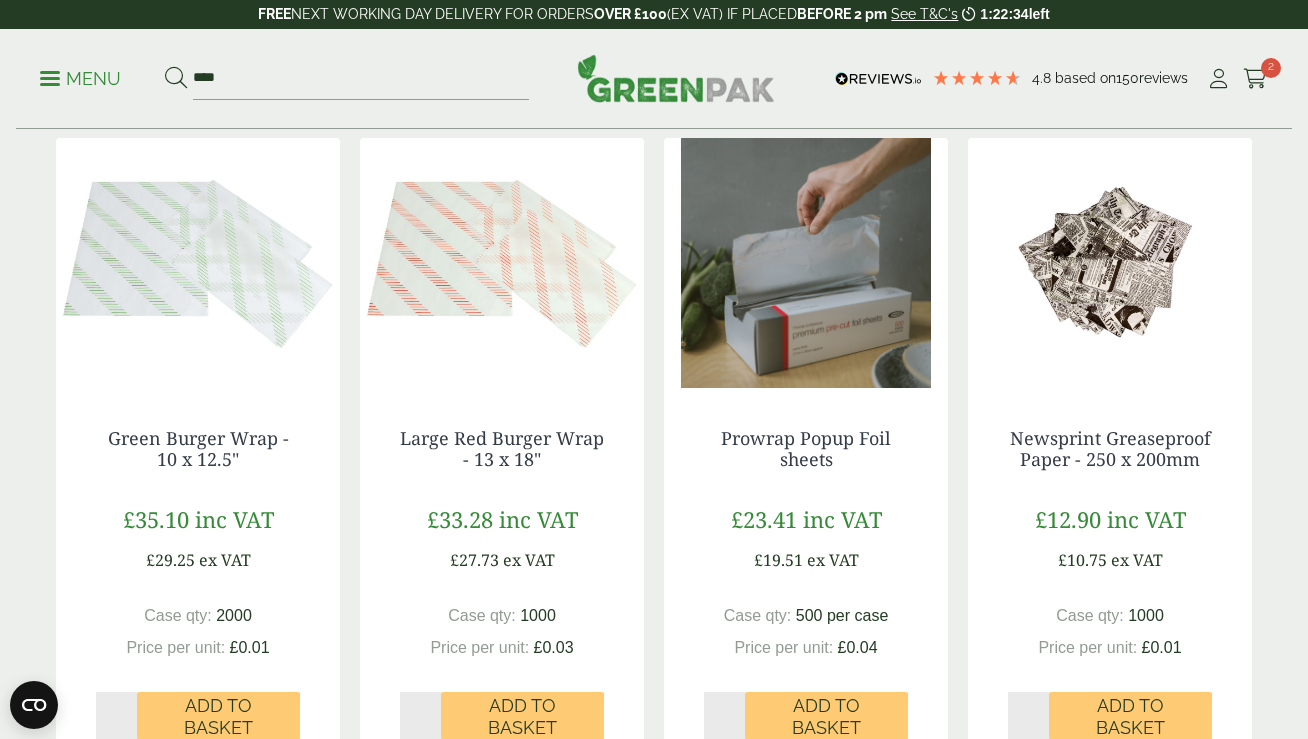 scroll, scrollTop: 671, scrollLeft: 0, axis: vertical 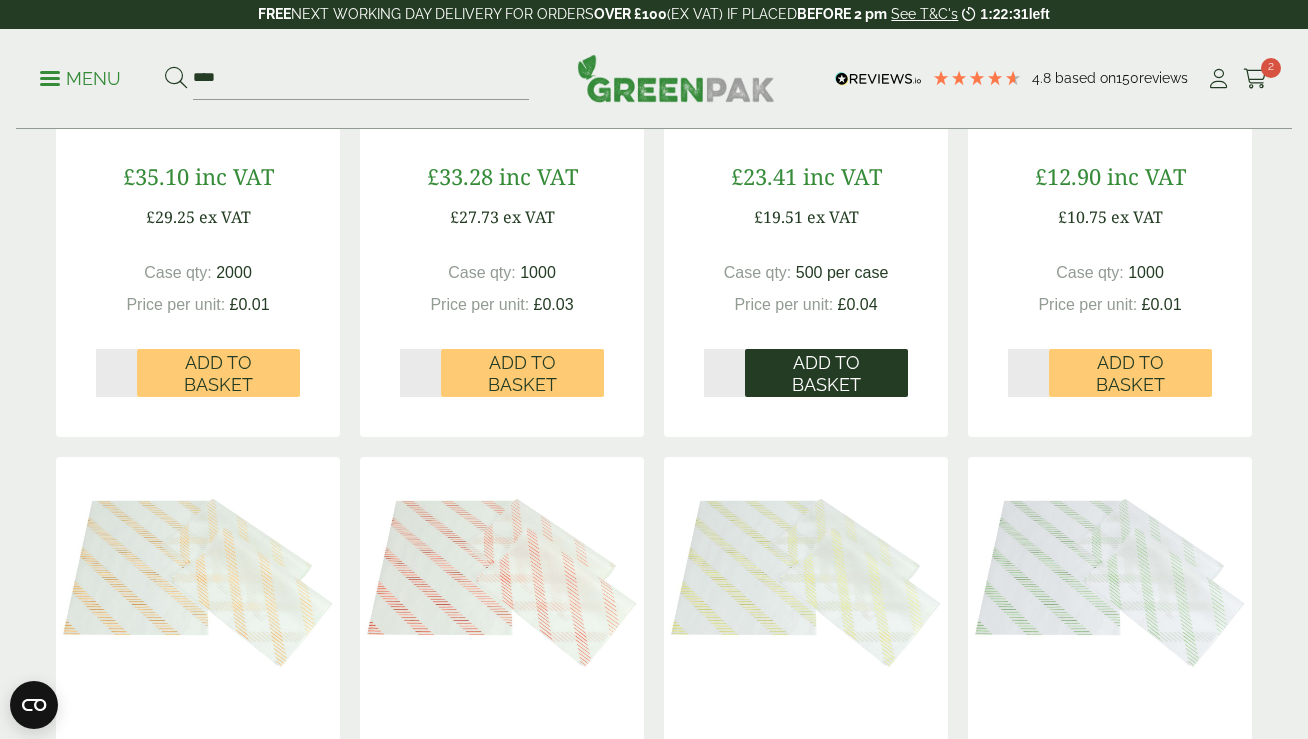 click on "Add to Basket" at bounding box center [826, 373] 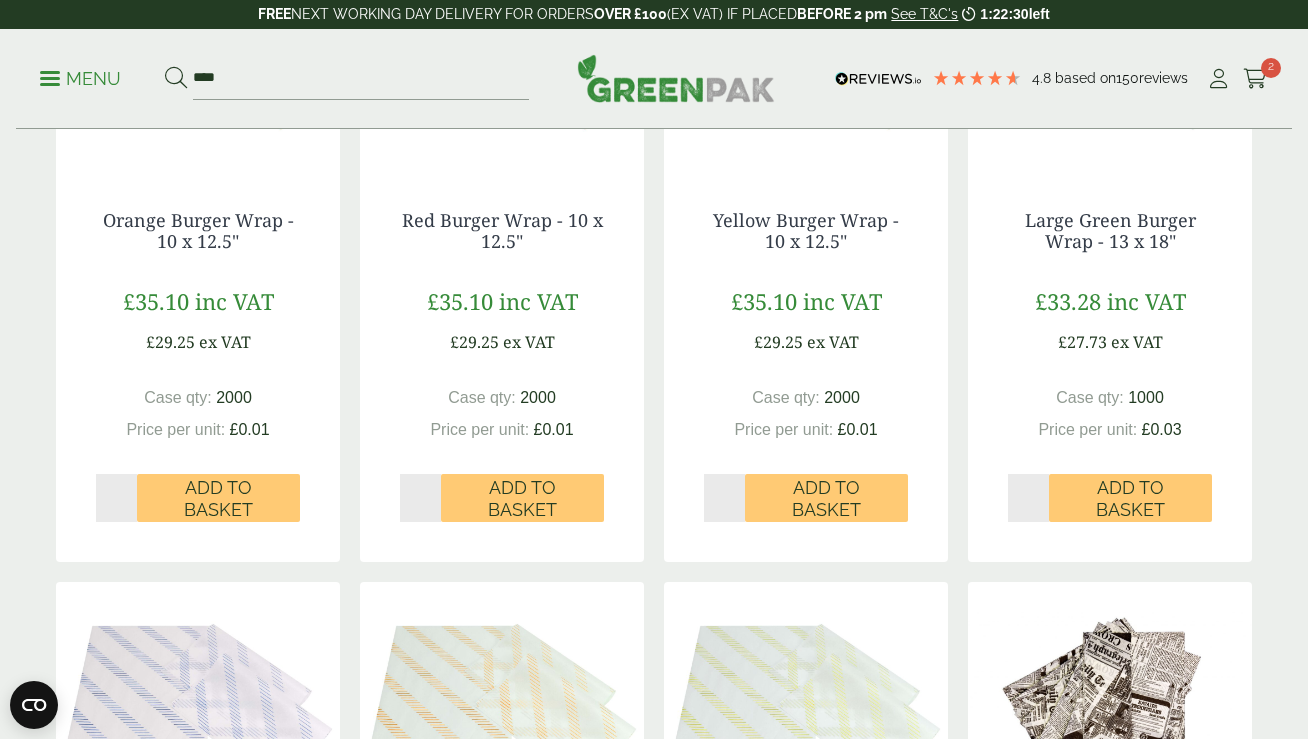 scroll, scrollTop: 1356, scrollLeft: 0, axis: vertical 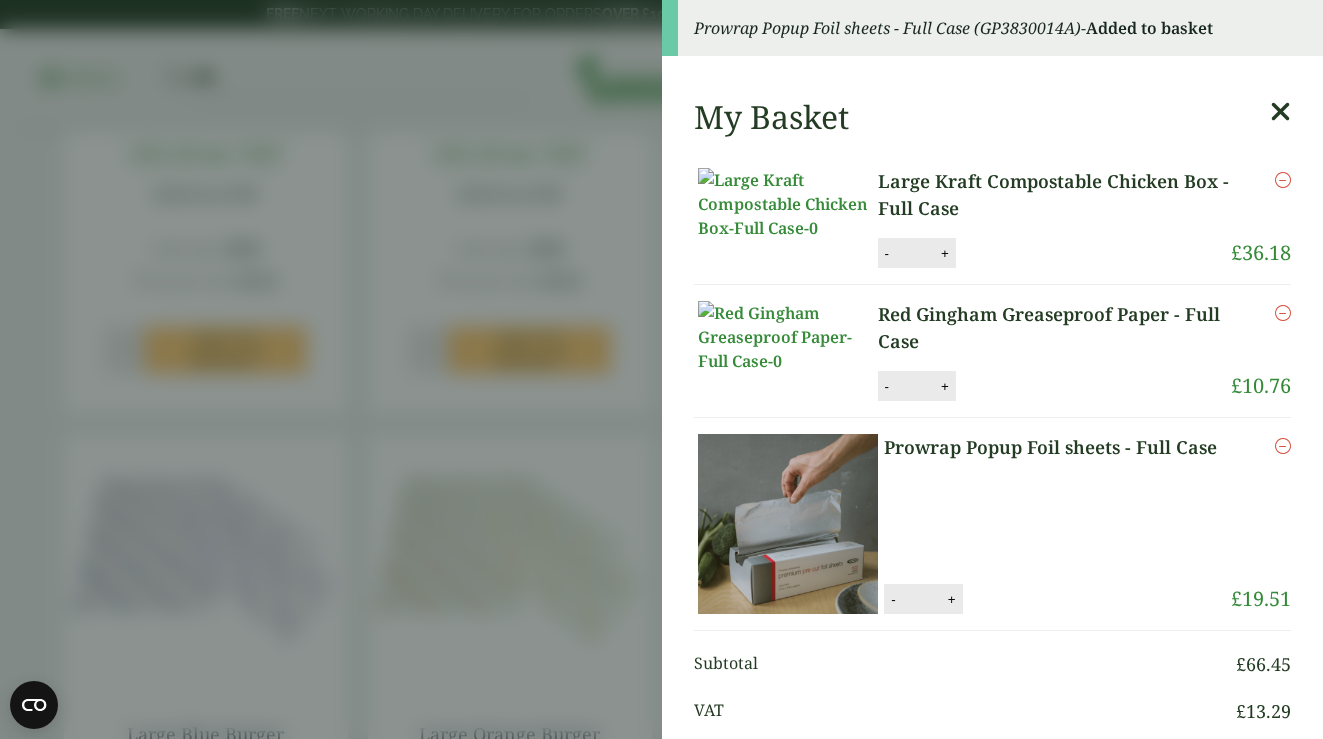 click on "My Basket
Large Kraft Compostable Chicken Box - Full Case
Large Kraft Compostable Chicken Box - Full Case quantity
- * +
Update
Remove
£ 36.18" at bounding box center [993, 860] 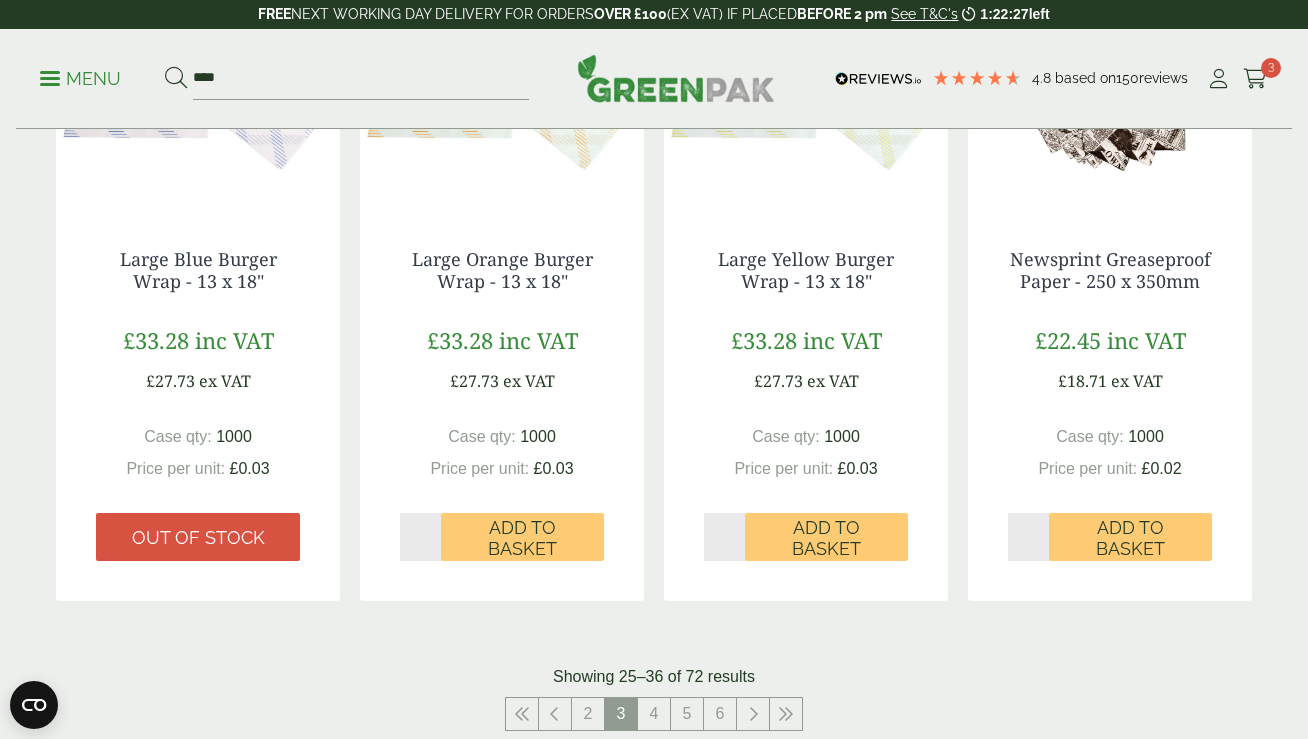 scroll, scrollTop: 1956, scrollLeft: 0, axis: vertical 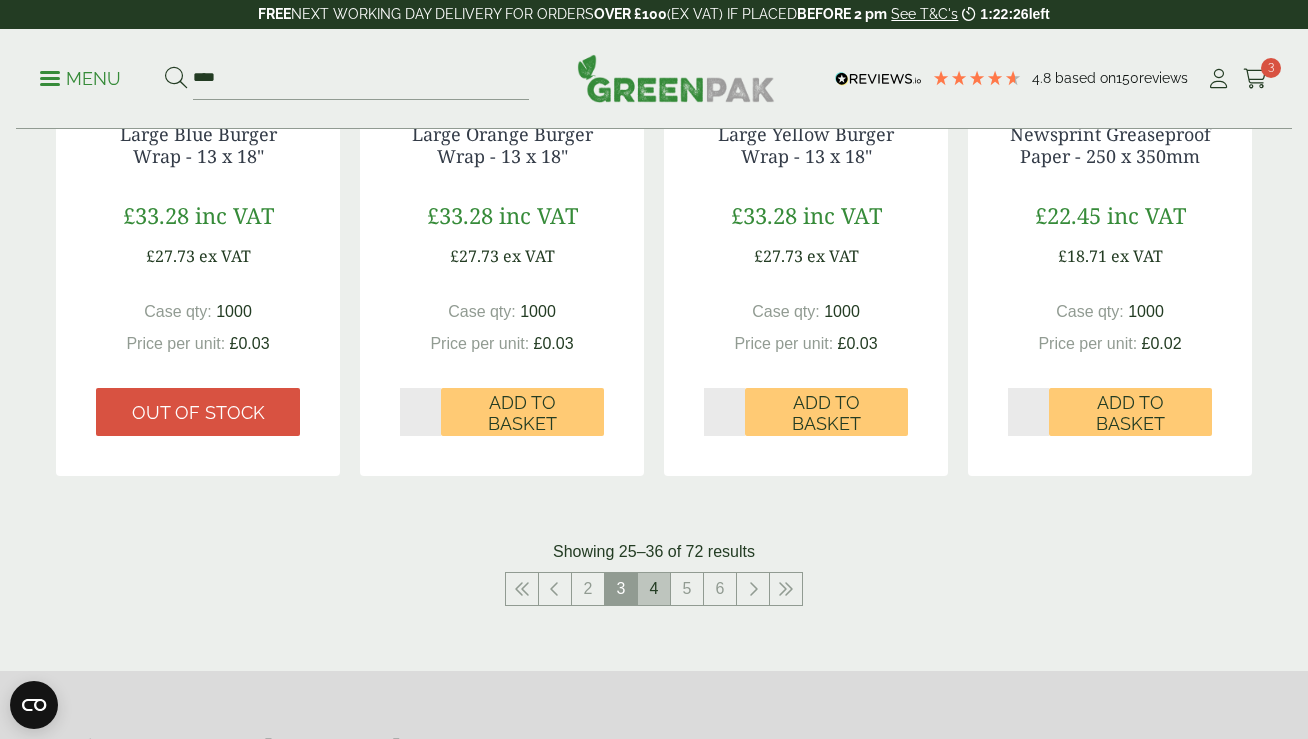 click on "4" at bounding box center [654, 589] 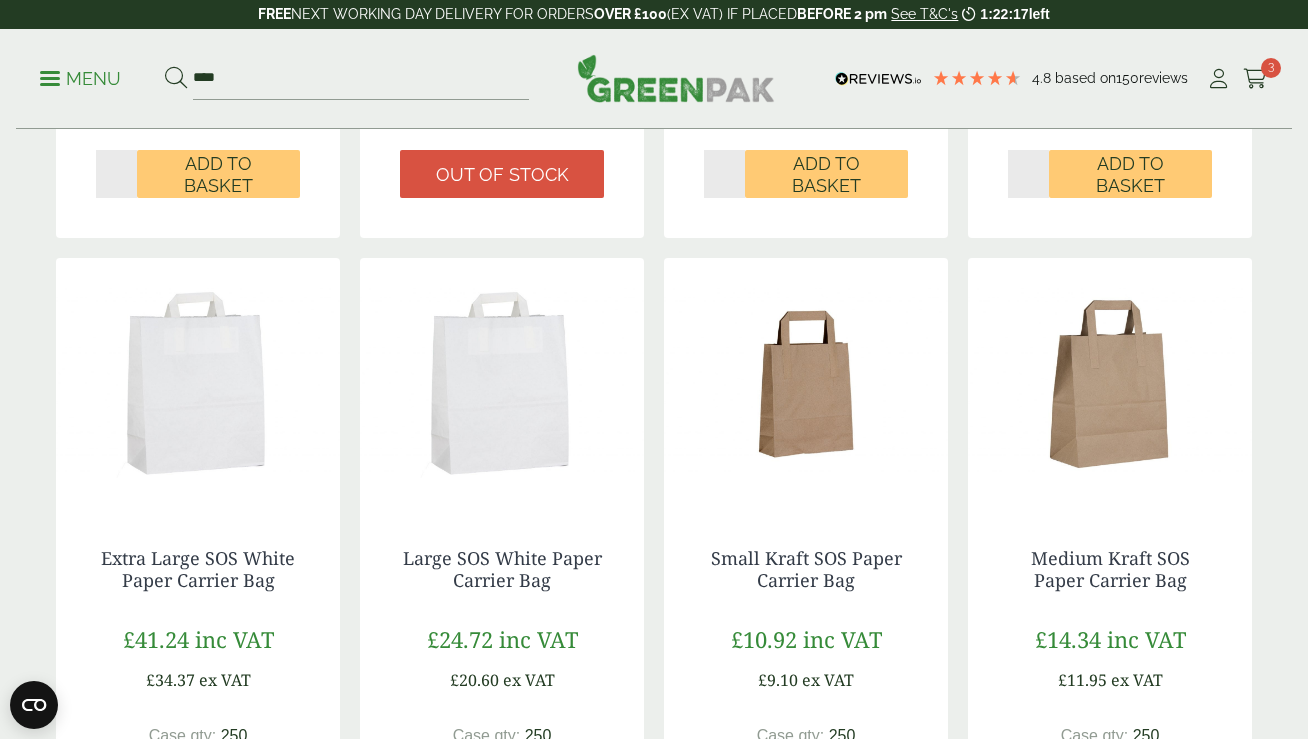 scroll, scrollTop: 2231, scrollLeft: 0, axis: vertical 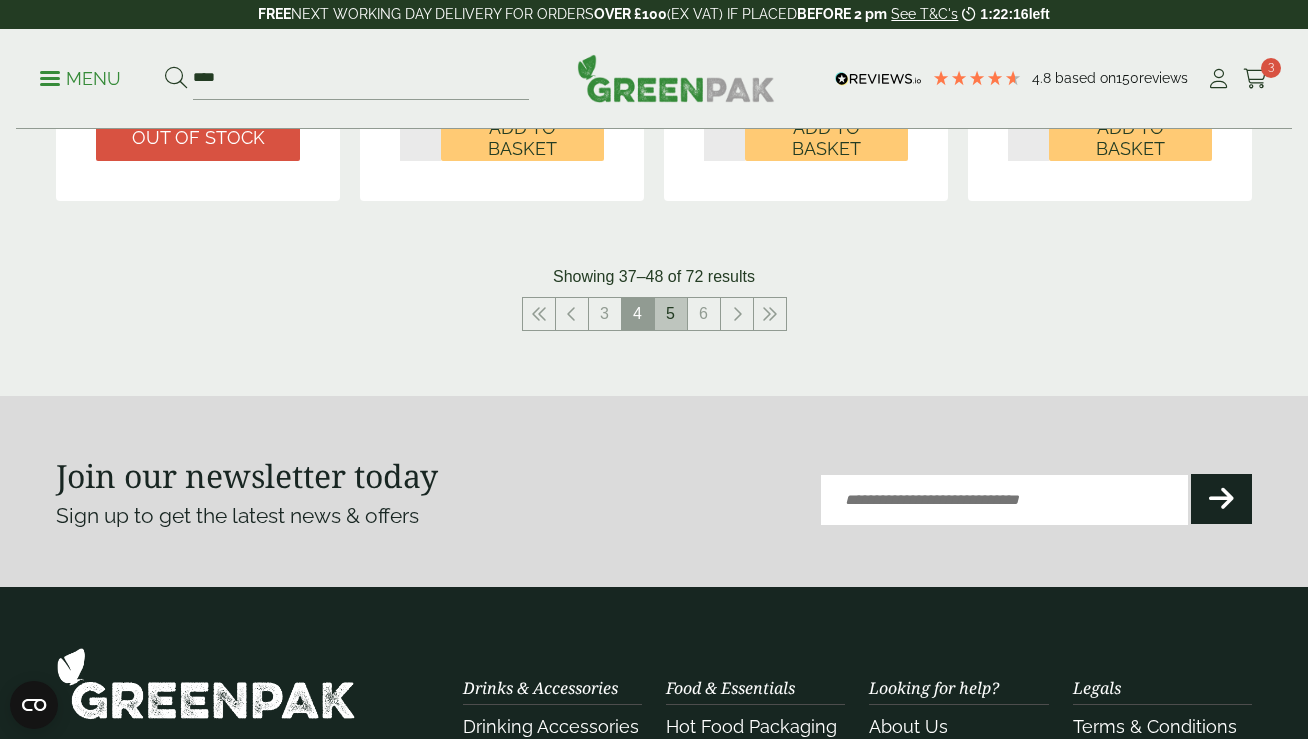 click on "5" at bounding box center [671, 314] 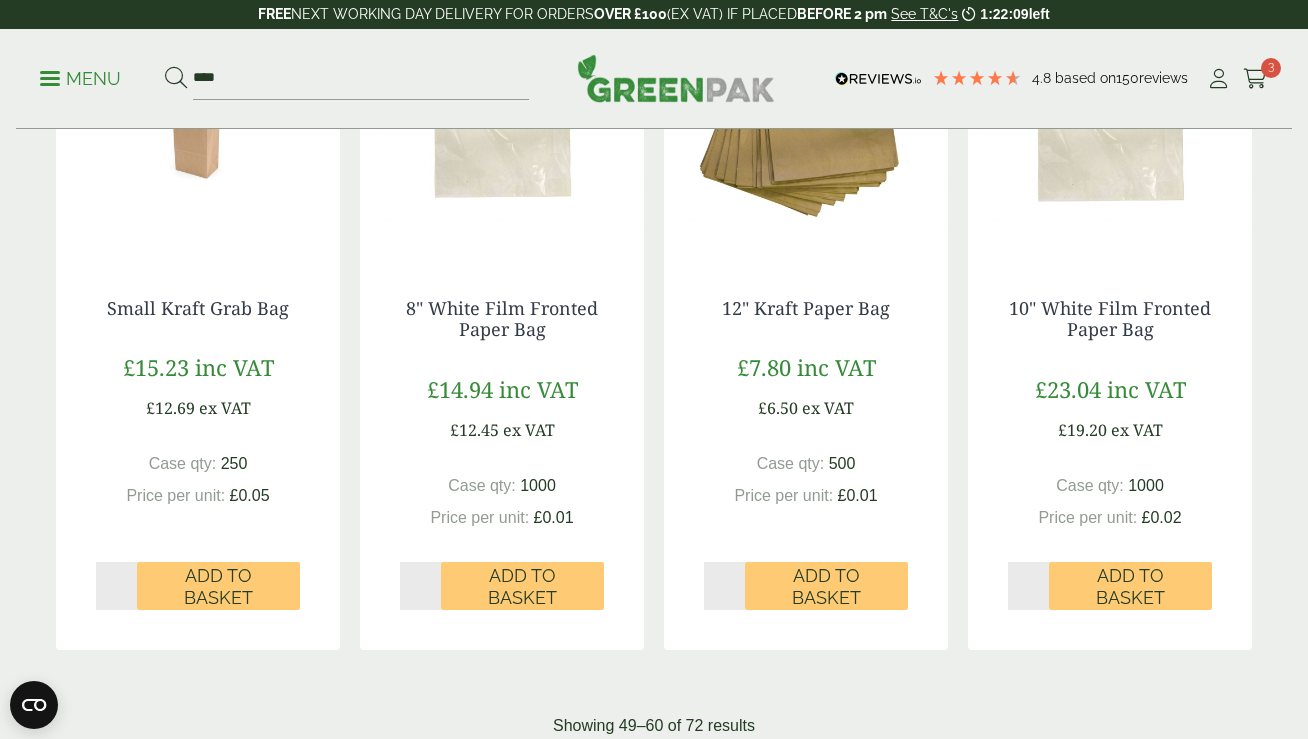 scroll, scrollTop: 2218, scrollLeft: 0, axis: vertical 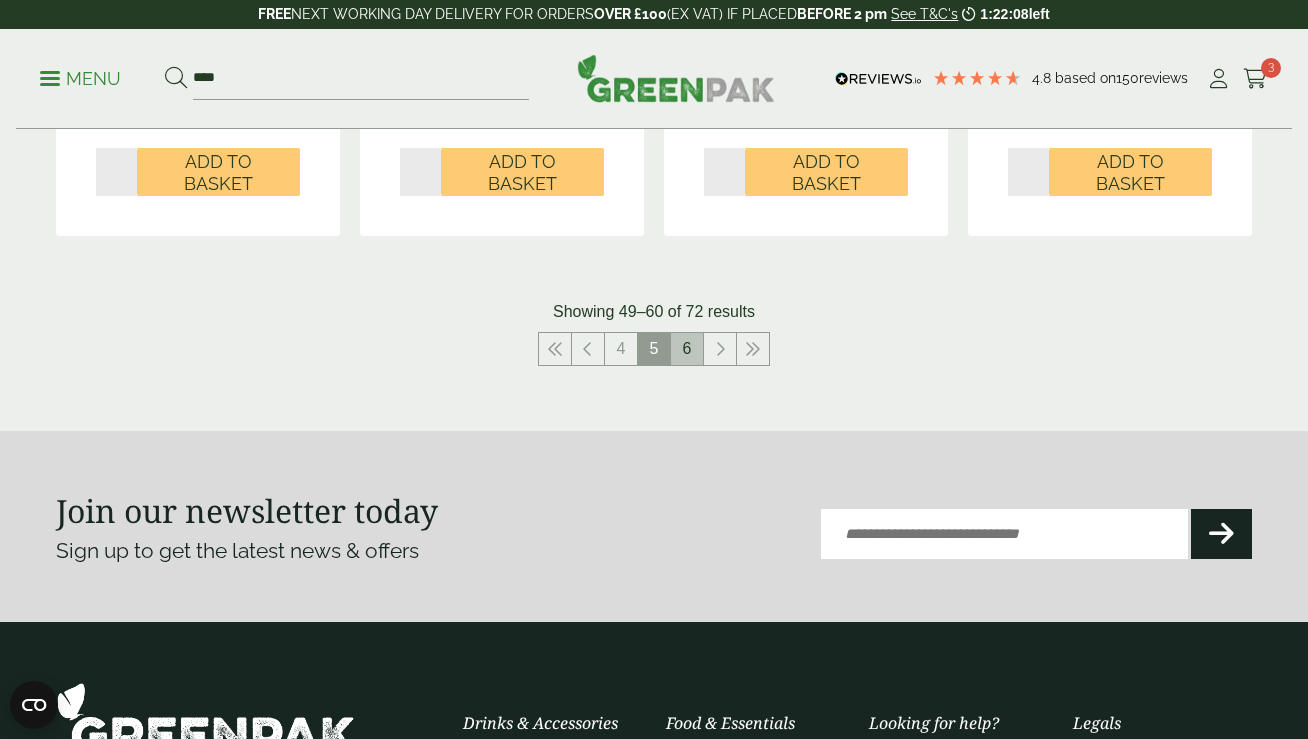 click on "6" at bounding box center (687, 349) 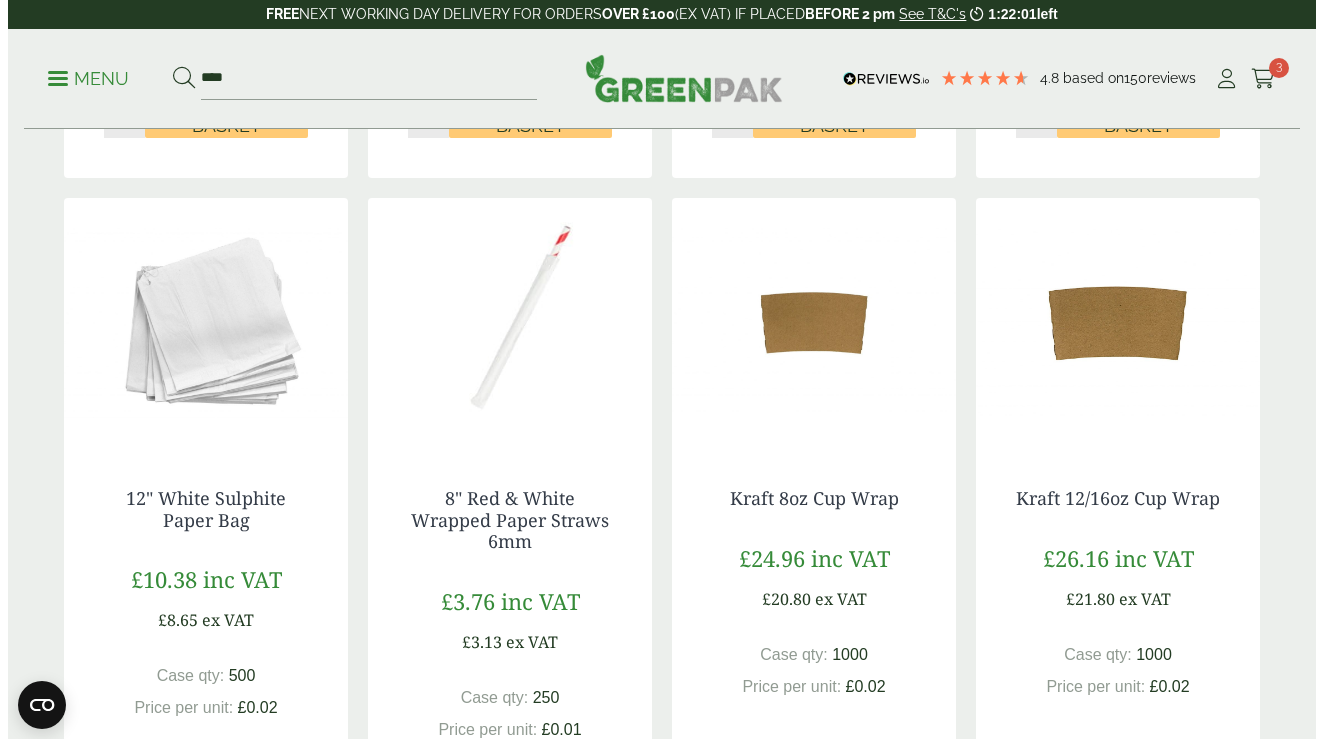 scroll, scrollTop: 372, scrollLeft: 0, axis: vertical 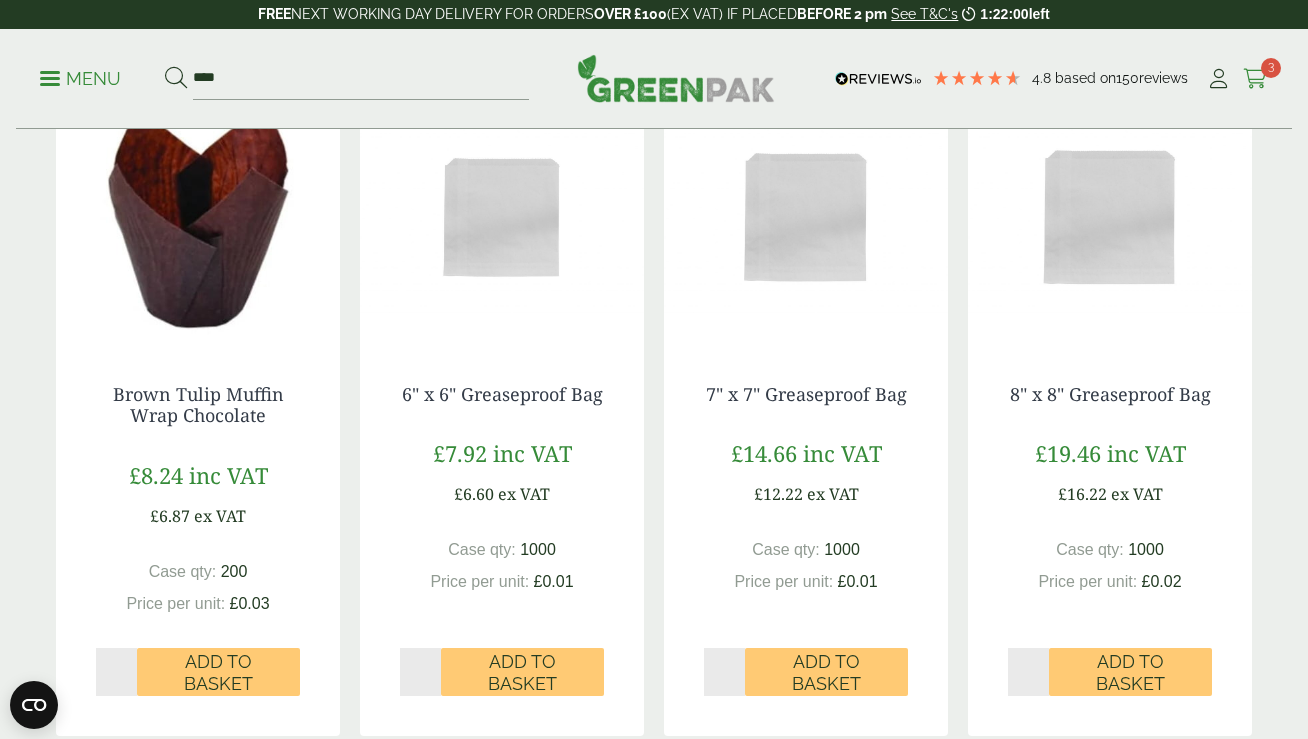 click at bounding box center [1255, 79] 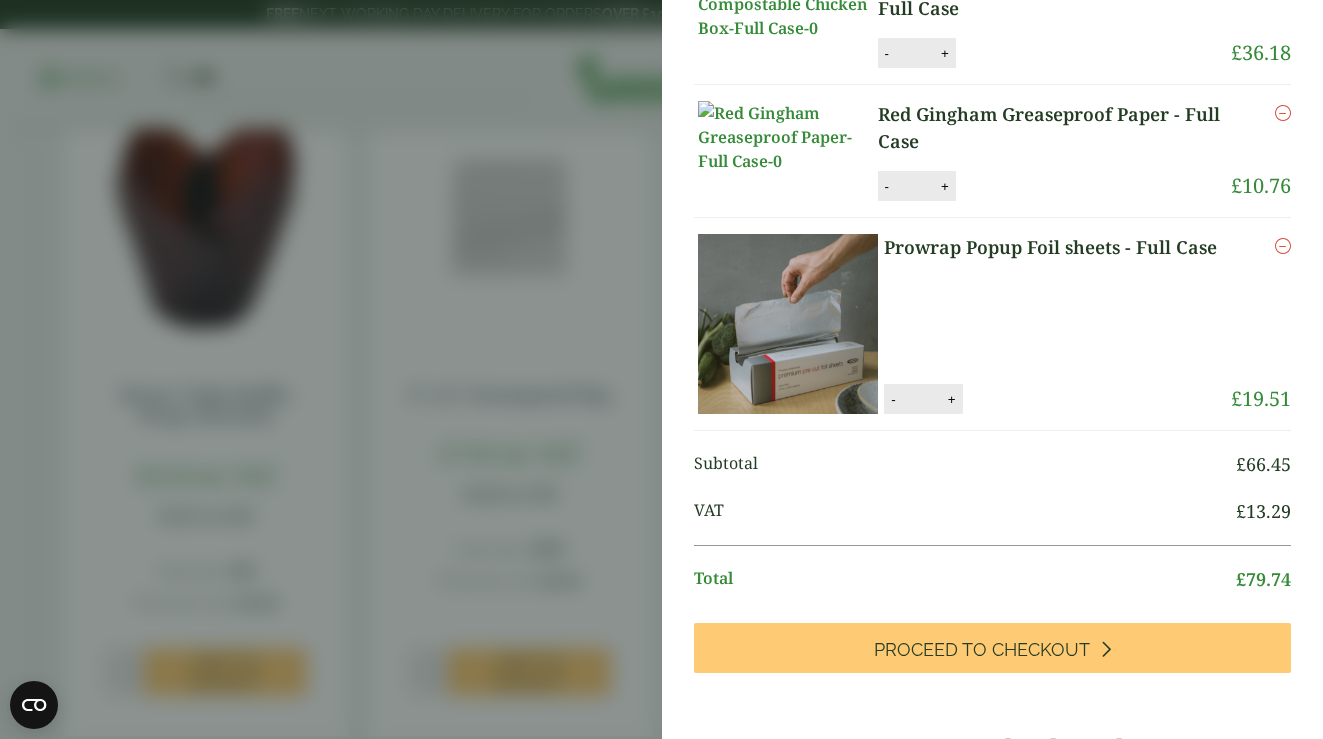 scroll, scrollTop: 199, scrollLeft: 0, axis: vertical 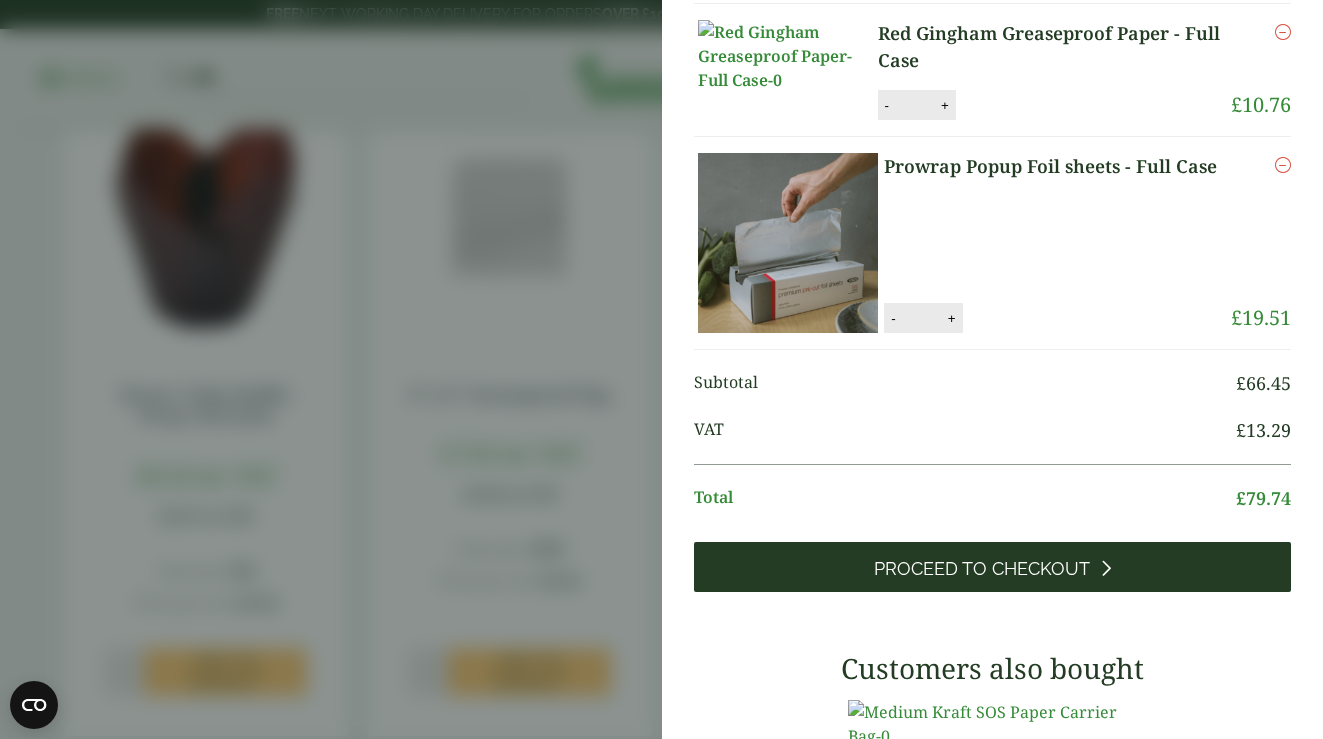 click on "Proceed to Checkout" at bounding box center [982, 569] 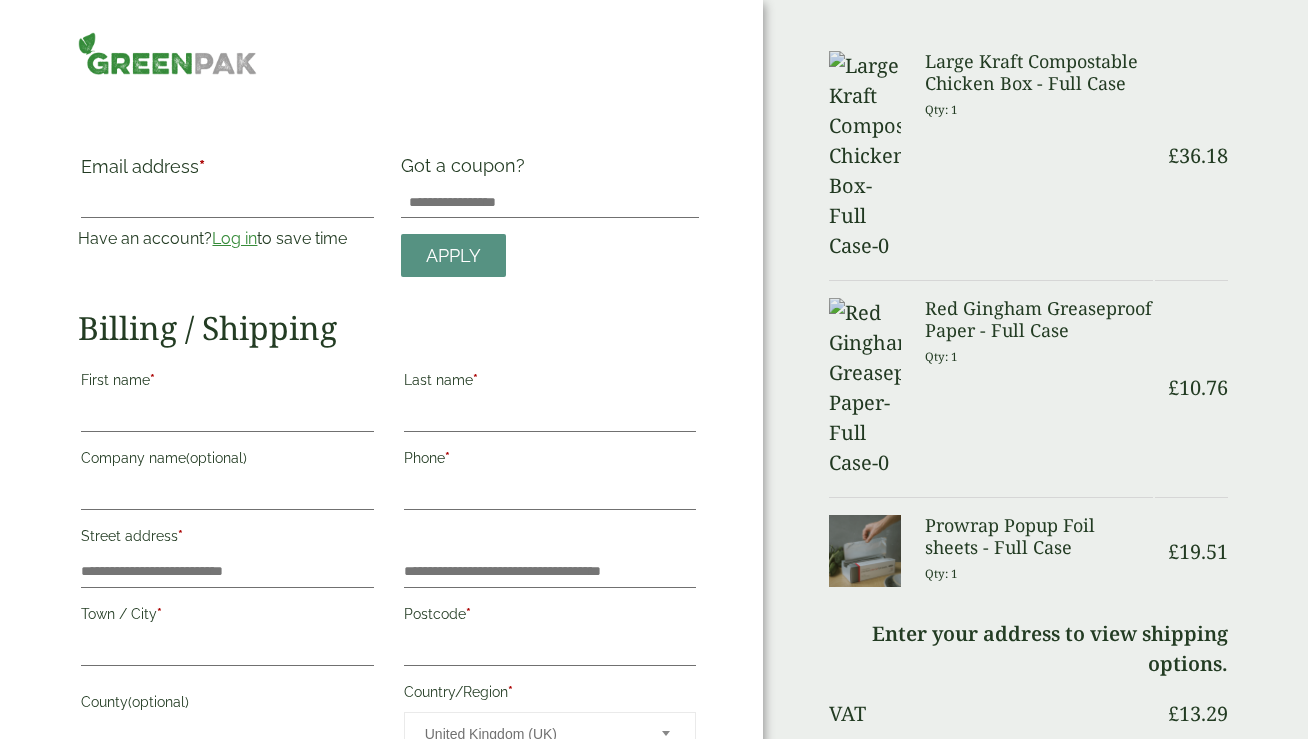scroll, scrollTop: 0, scrollLeft: 0, axis: both 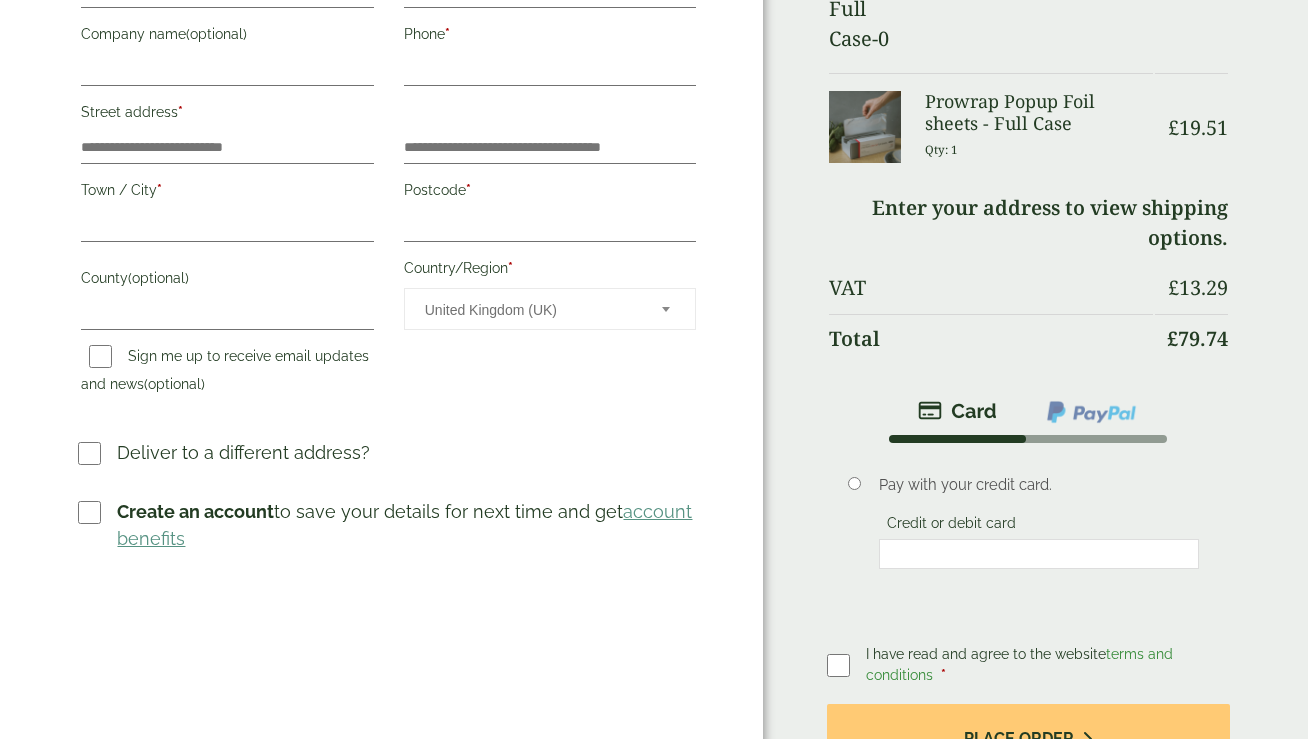 click at bounding box center [1091, 412] 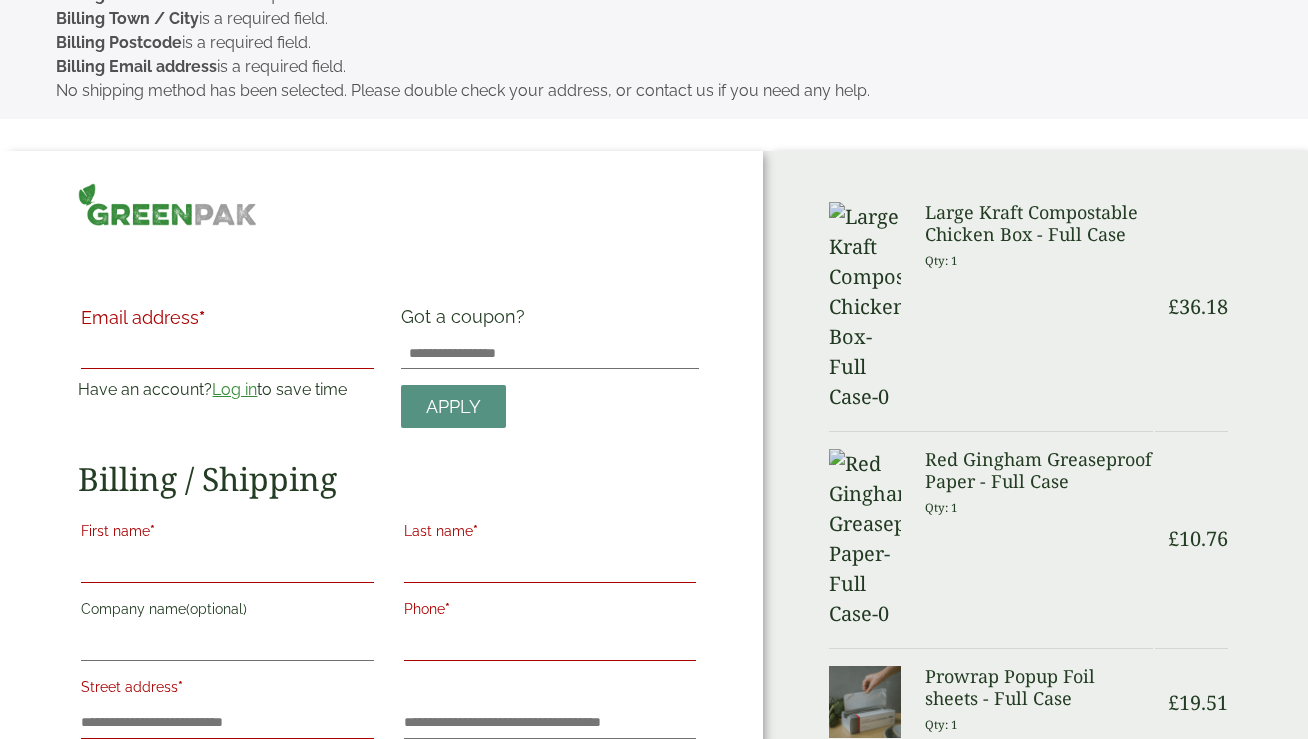 scroll, scrollTop: 0, scrollLeft: 0, axis: both 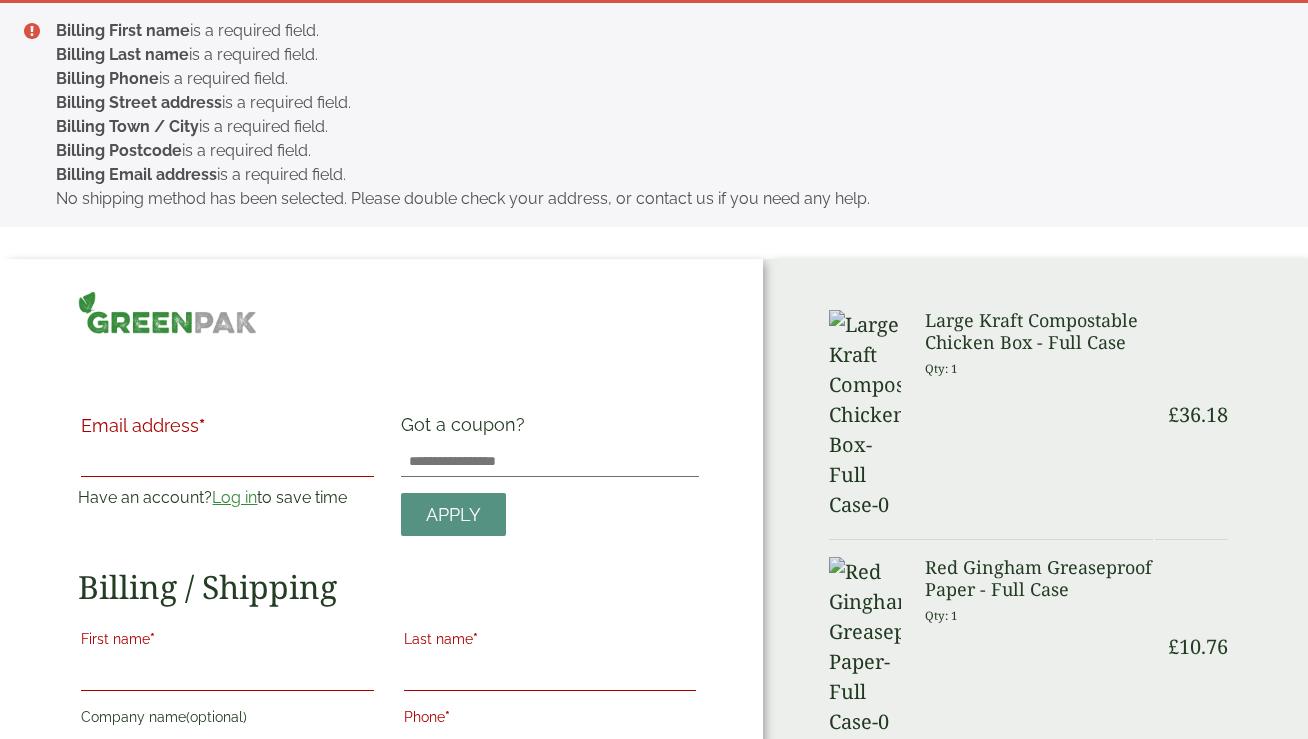 click on "Email address  *" at bounding box center [227, 461] 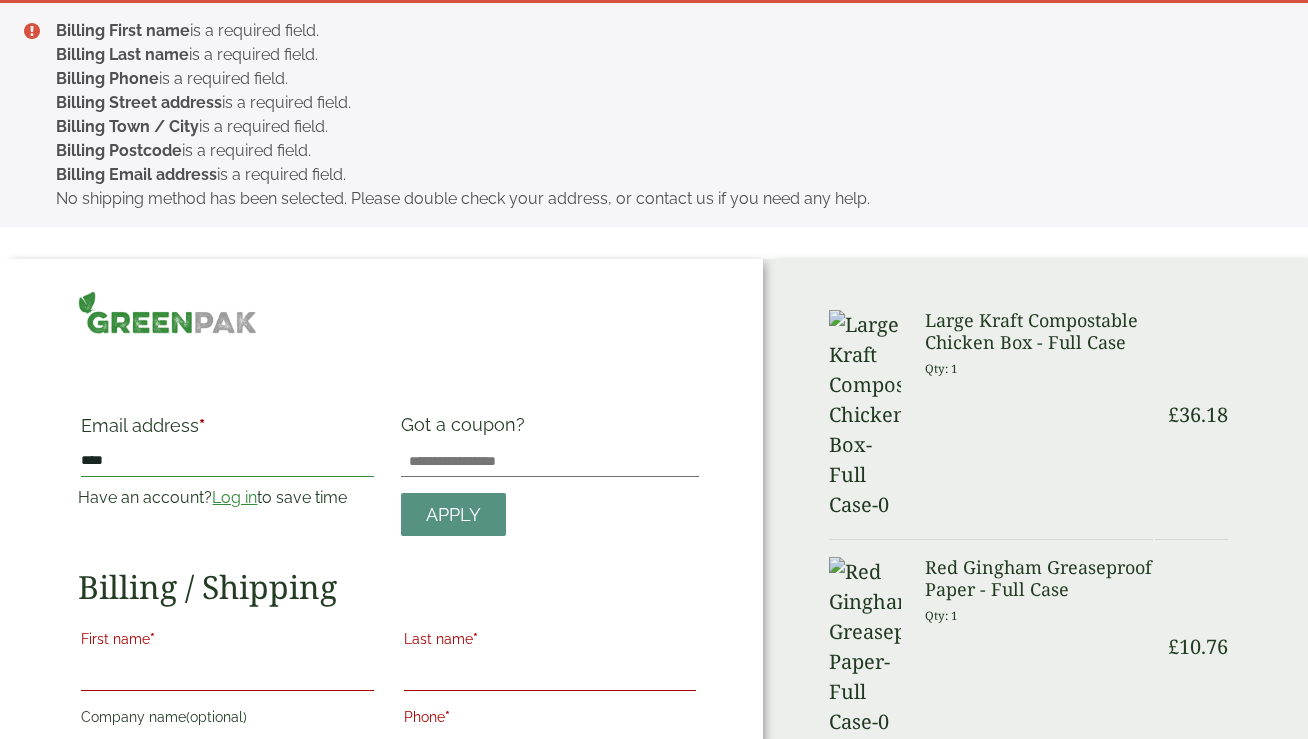 type on "**********" 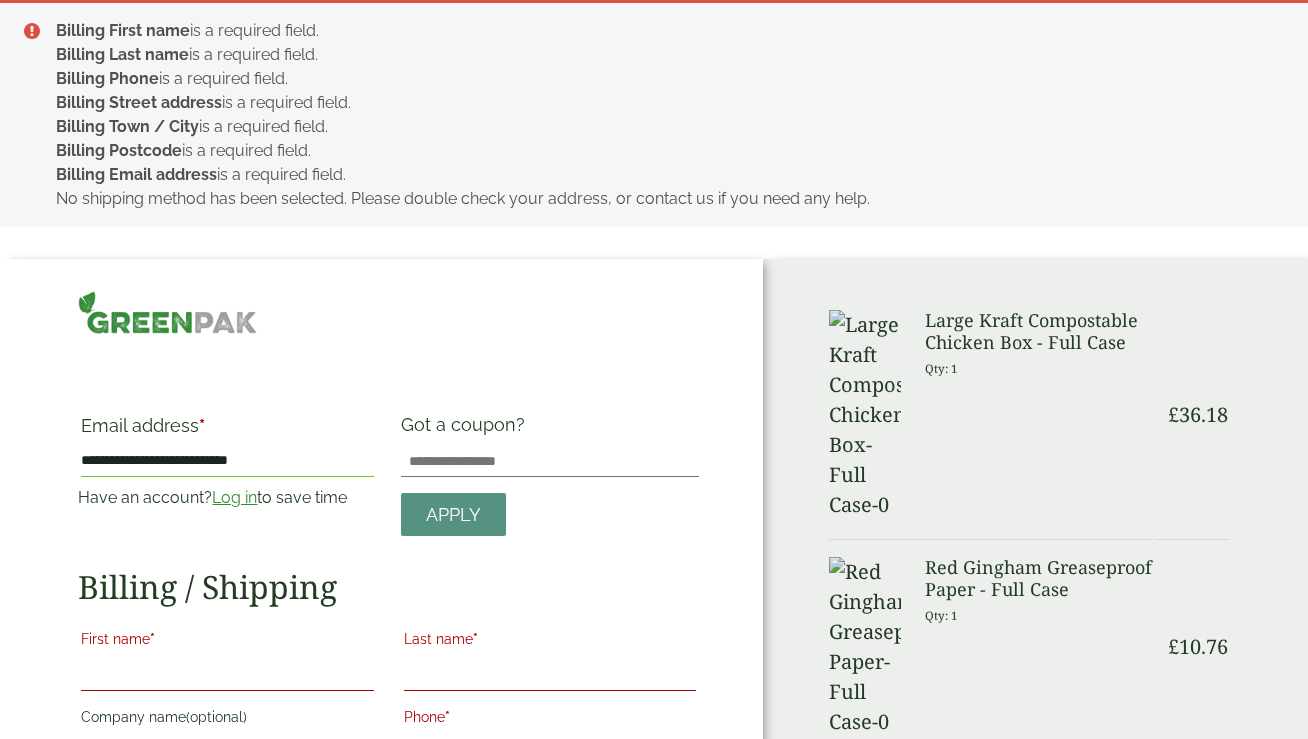 click on "First name  *" at bounding box center (227, 642) 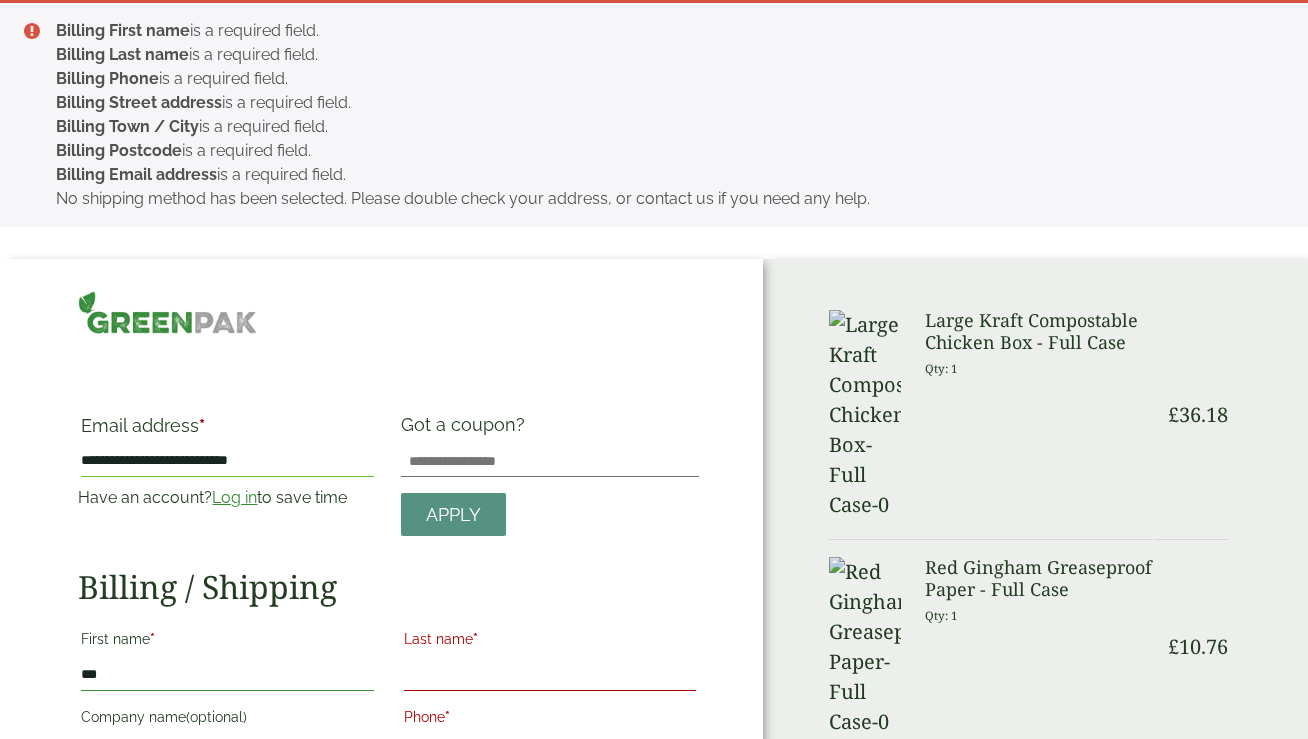 type on "*********" 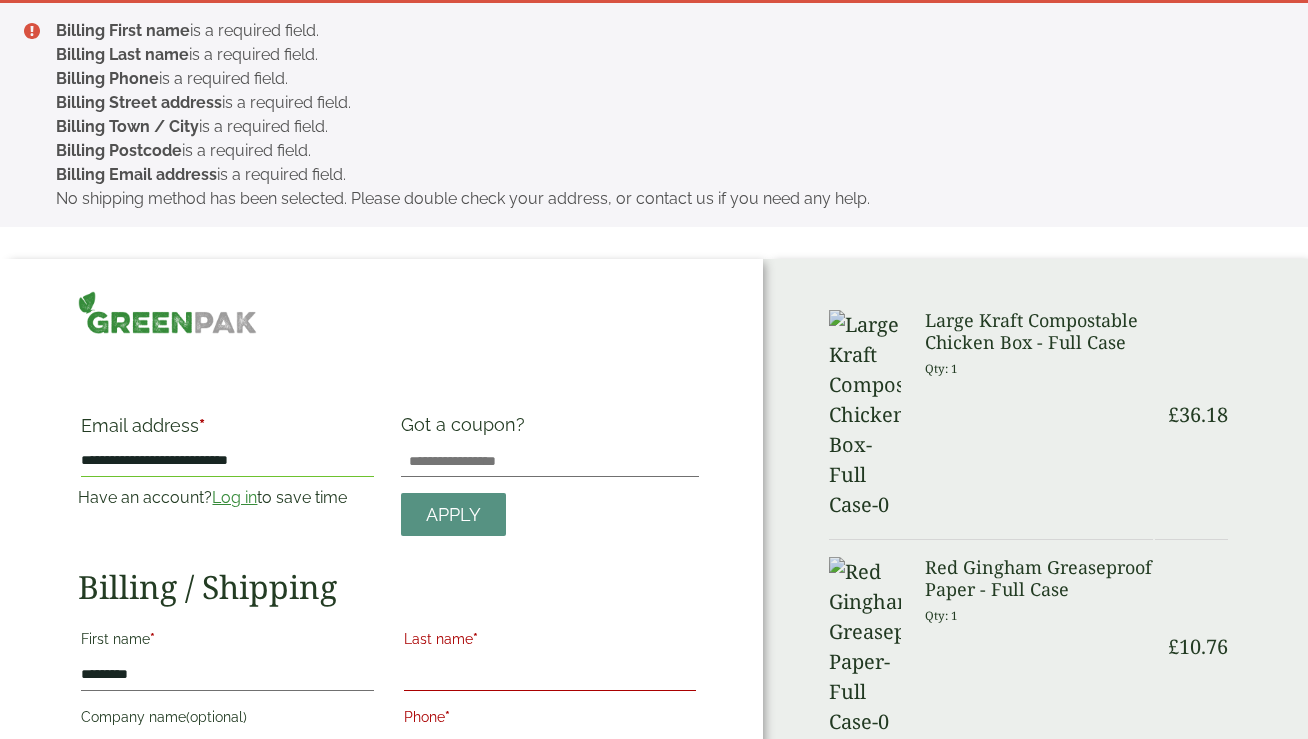 type on "******" 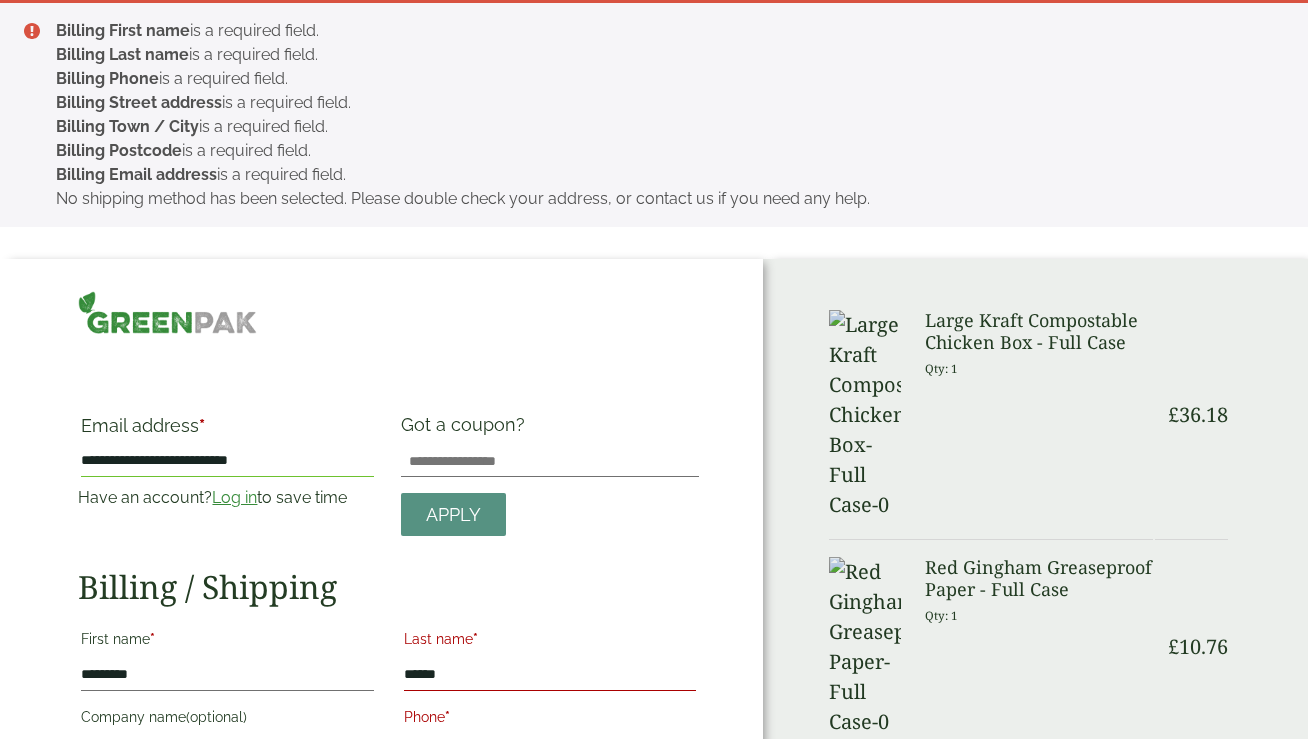 type on "*****" 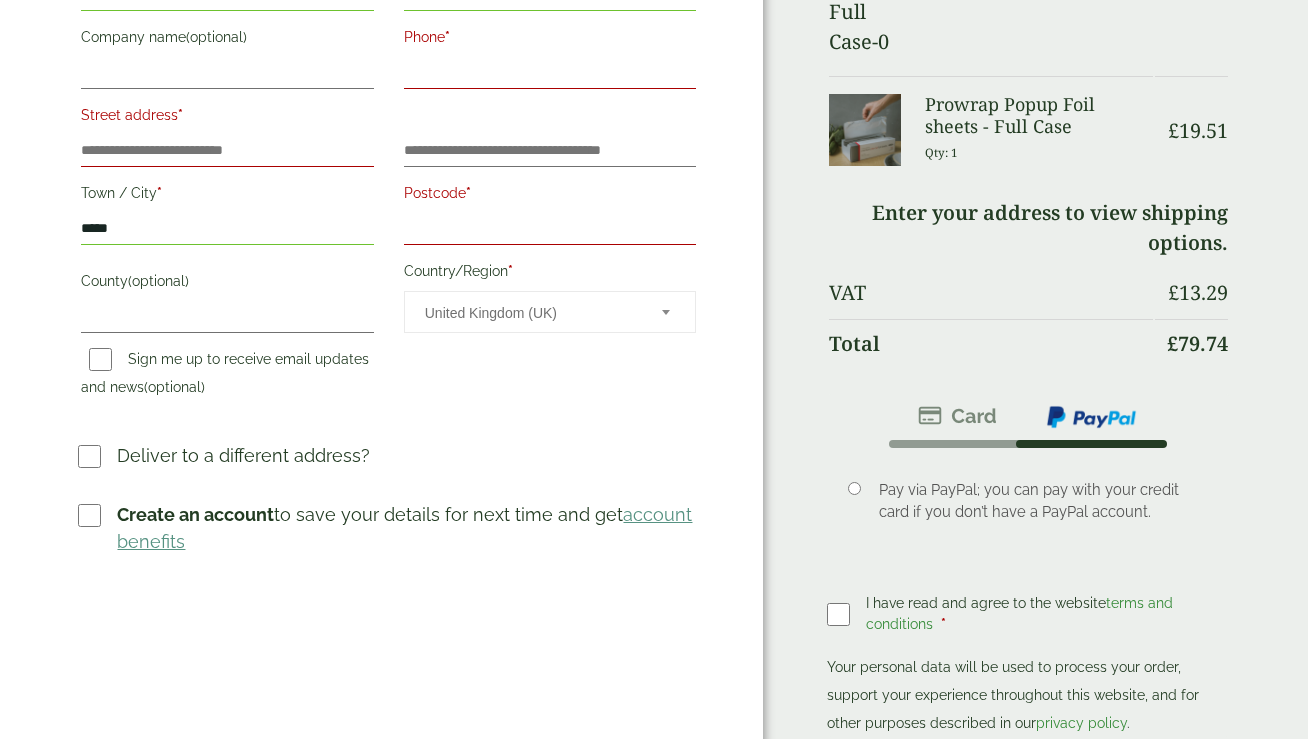 scroll, scrollTop: 573, scrollLeft: 0, axis: vertical 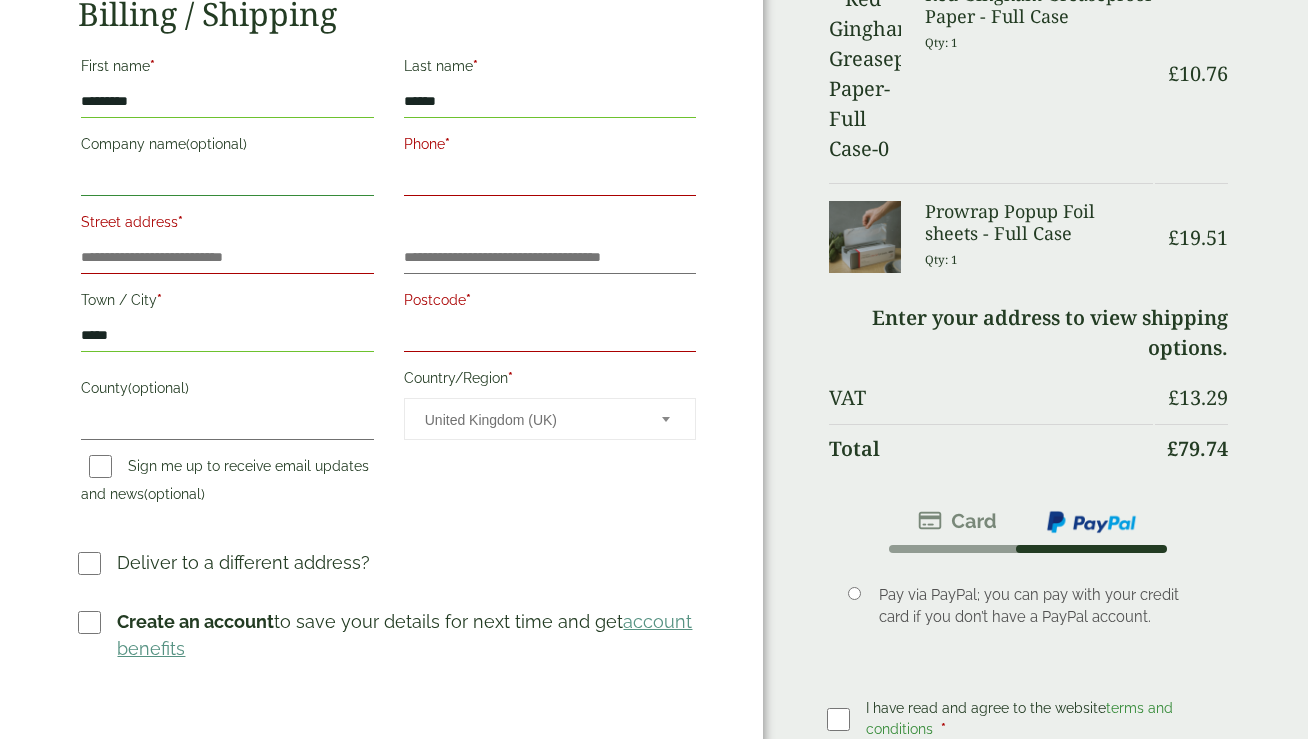 click on "Company name  (optional)" at bounding box center (227, 180) 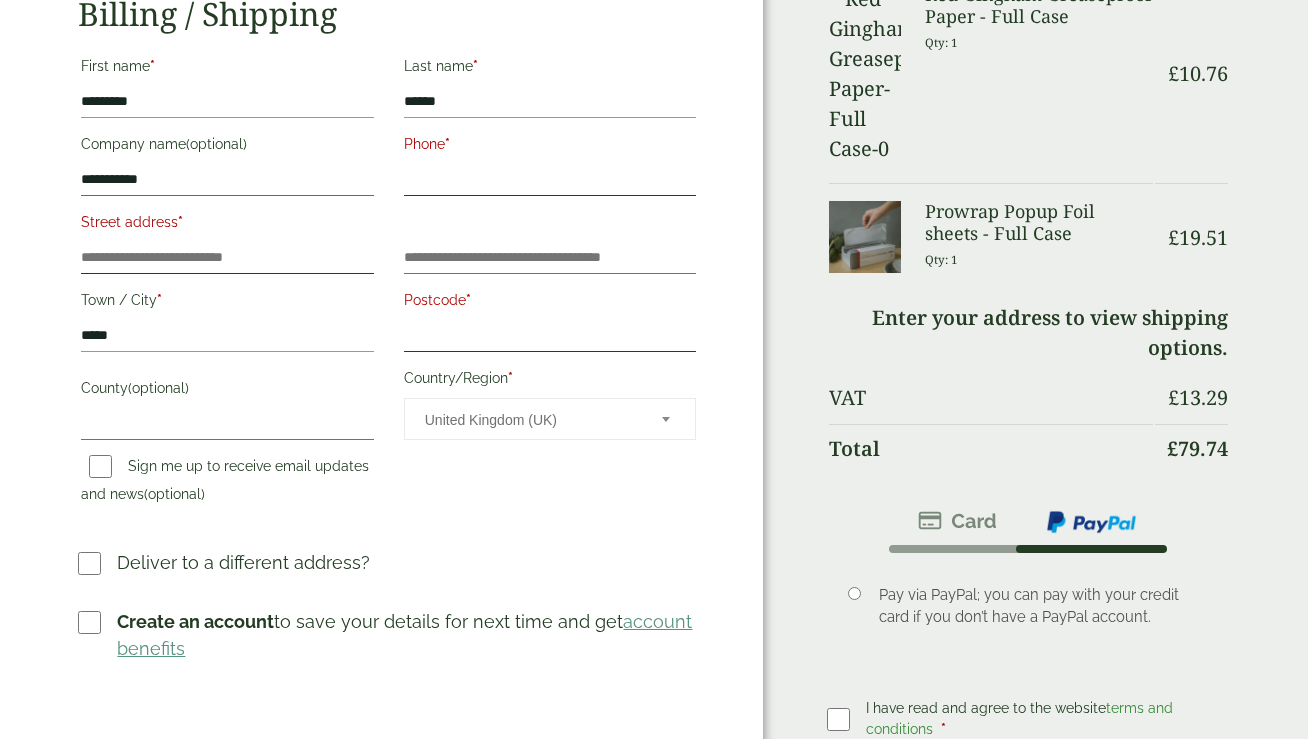 type on "**********" 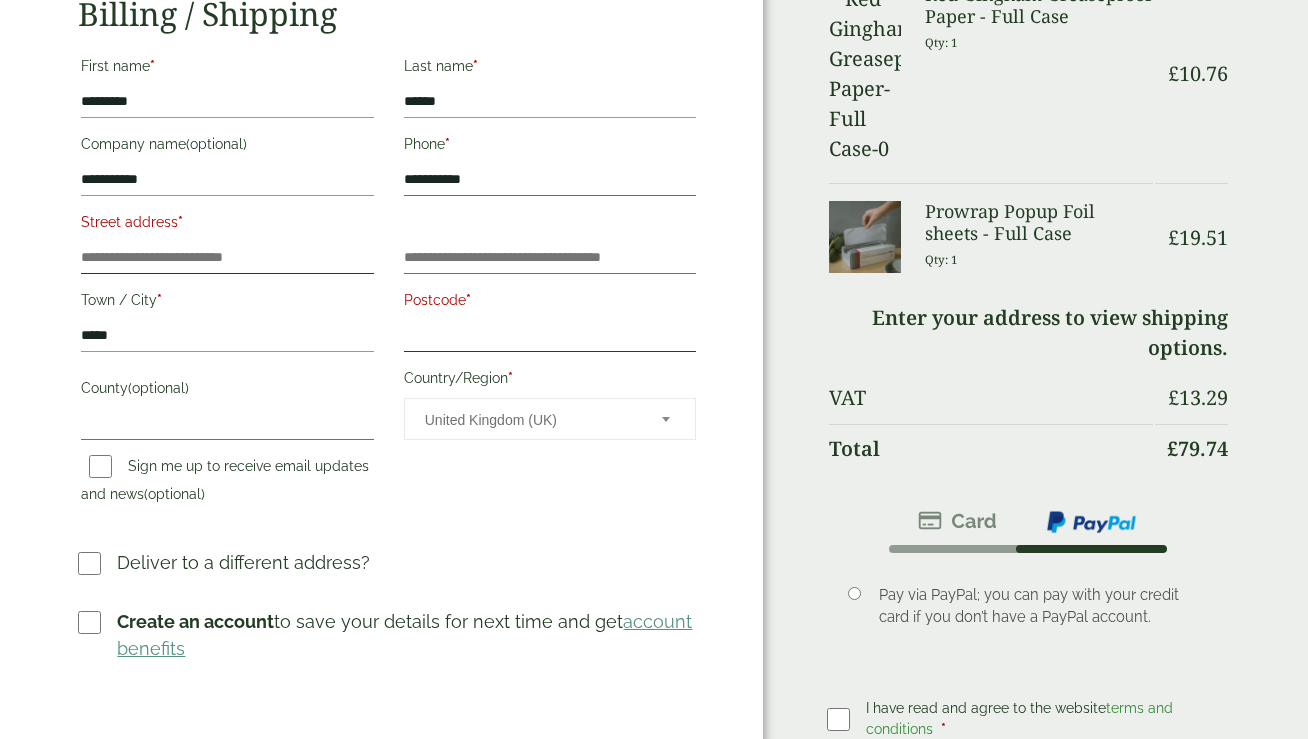 type on "**********" 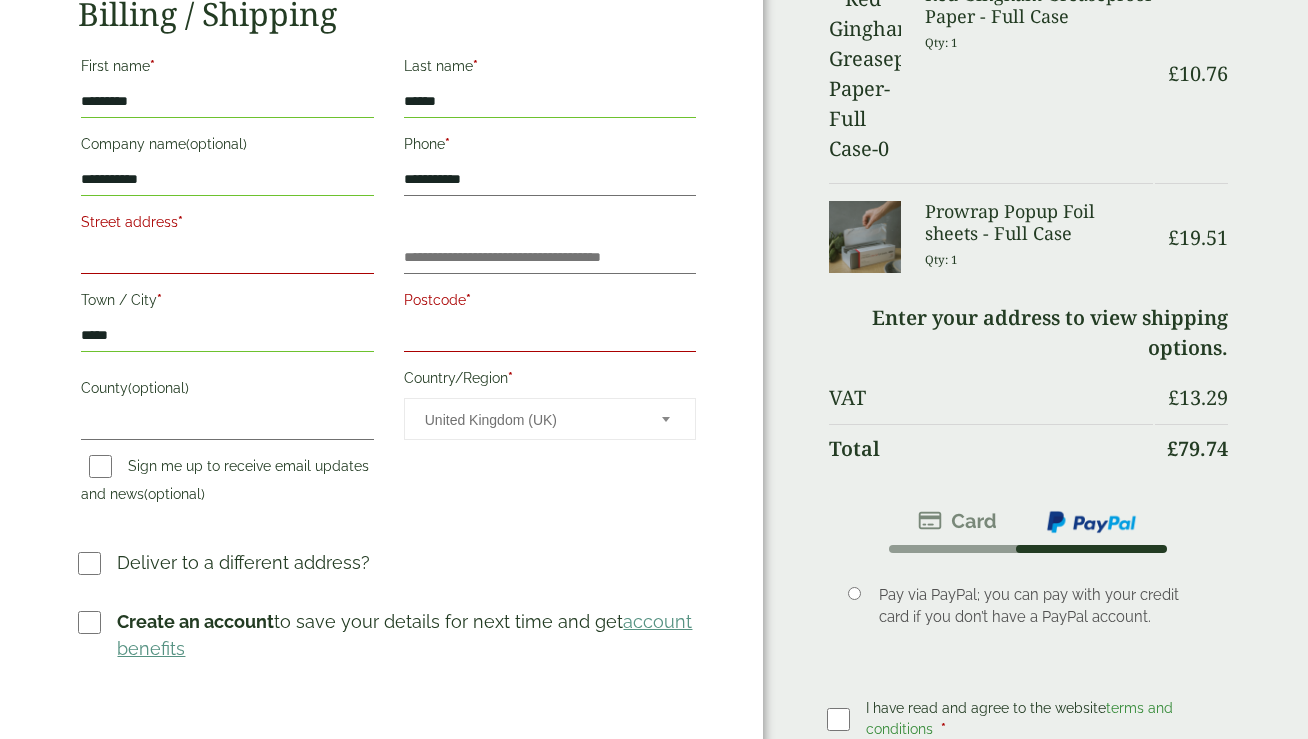 click on "Street address  *" at bounding box center (227, 258) 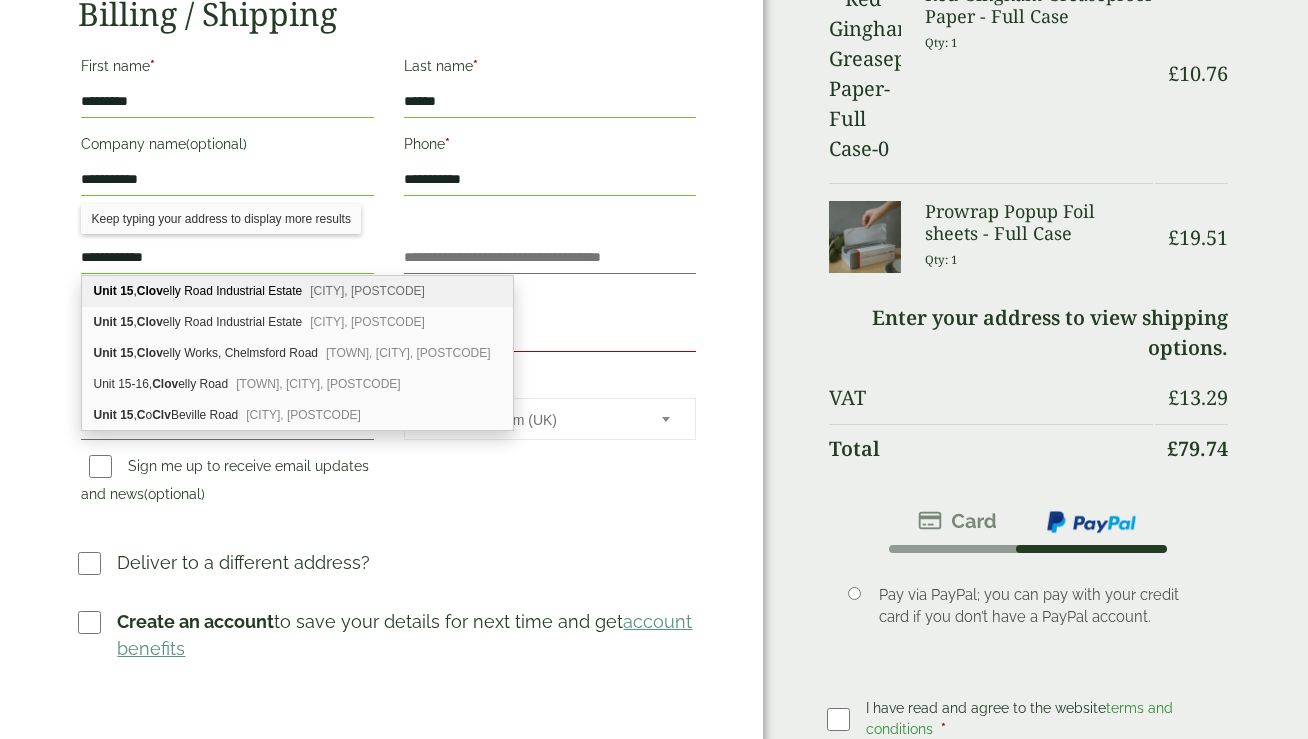 click on "Unit 15 ,  Clov elly Road Industrial Estate Bideford, EX39 3FH" at bounding box center [297, 291] 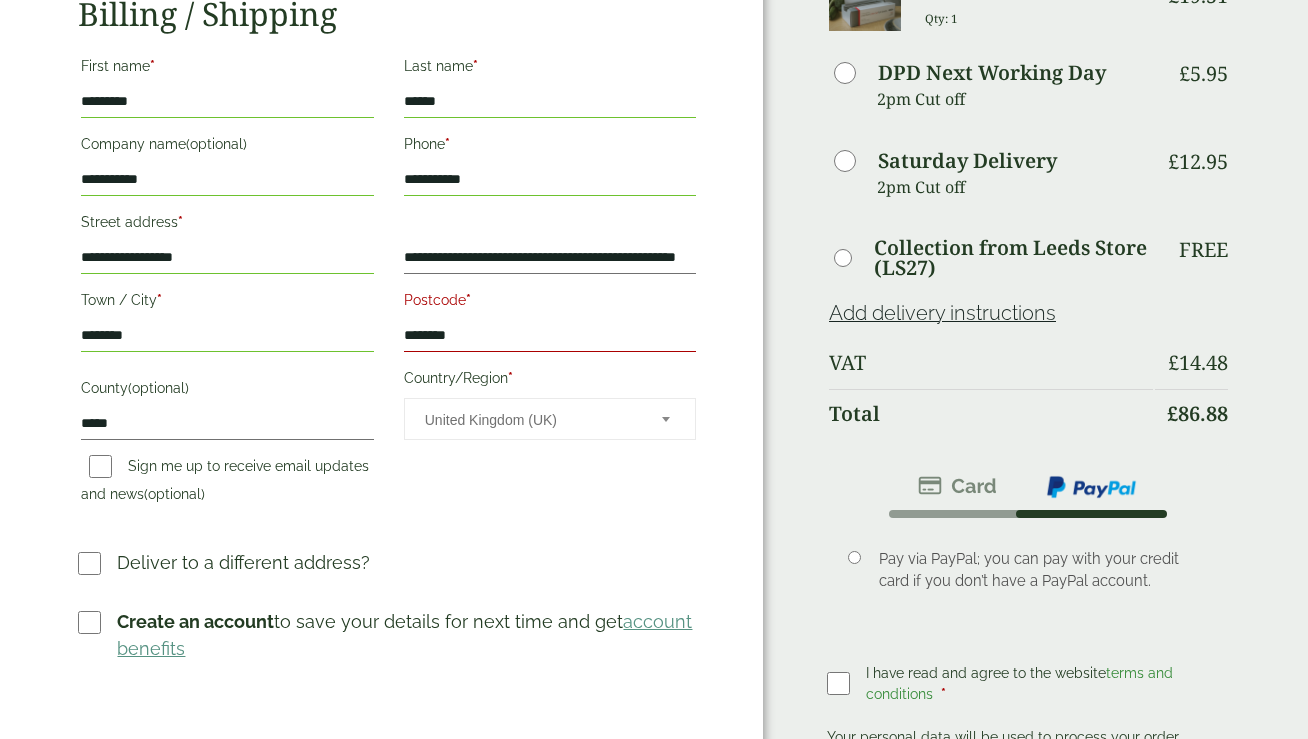 click on "********" at bounding box center [550, 336] 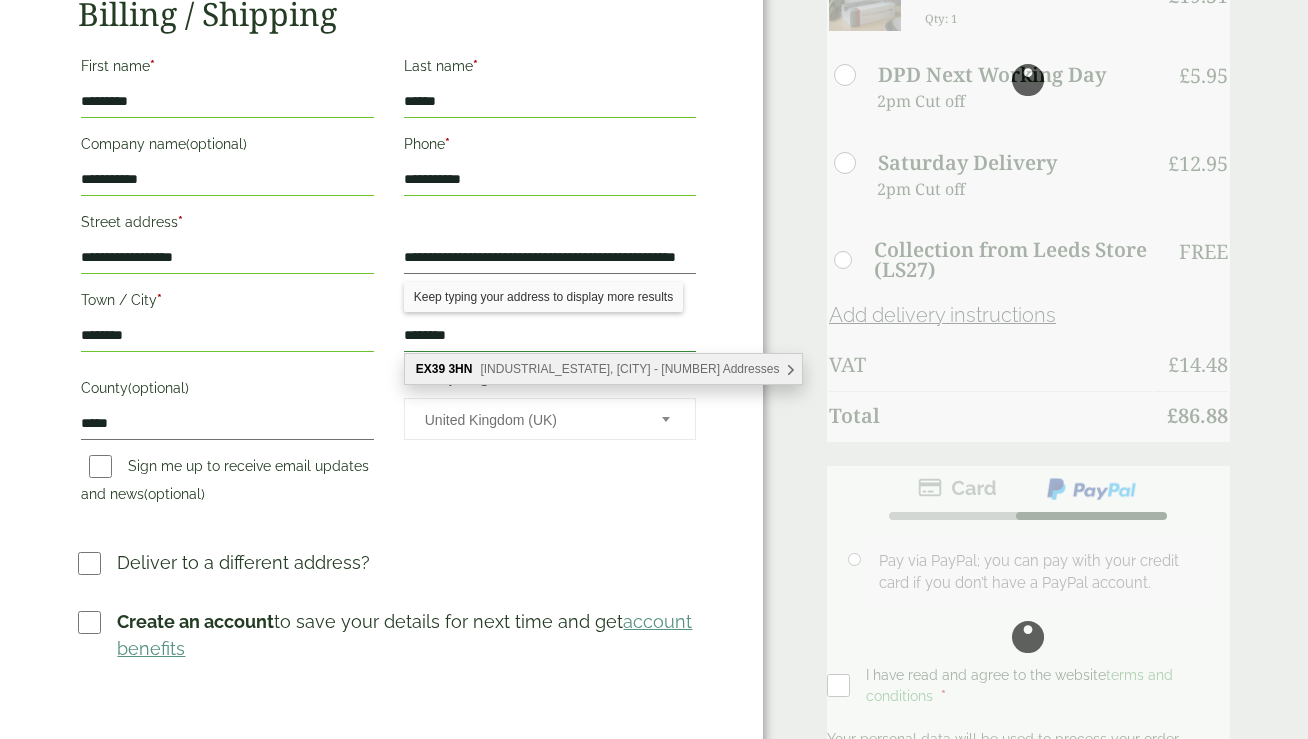 type on "********" 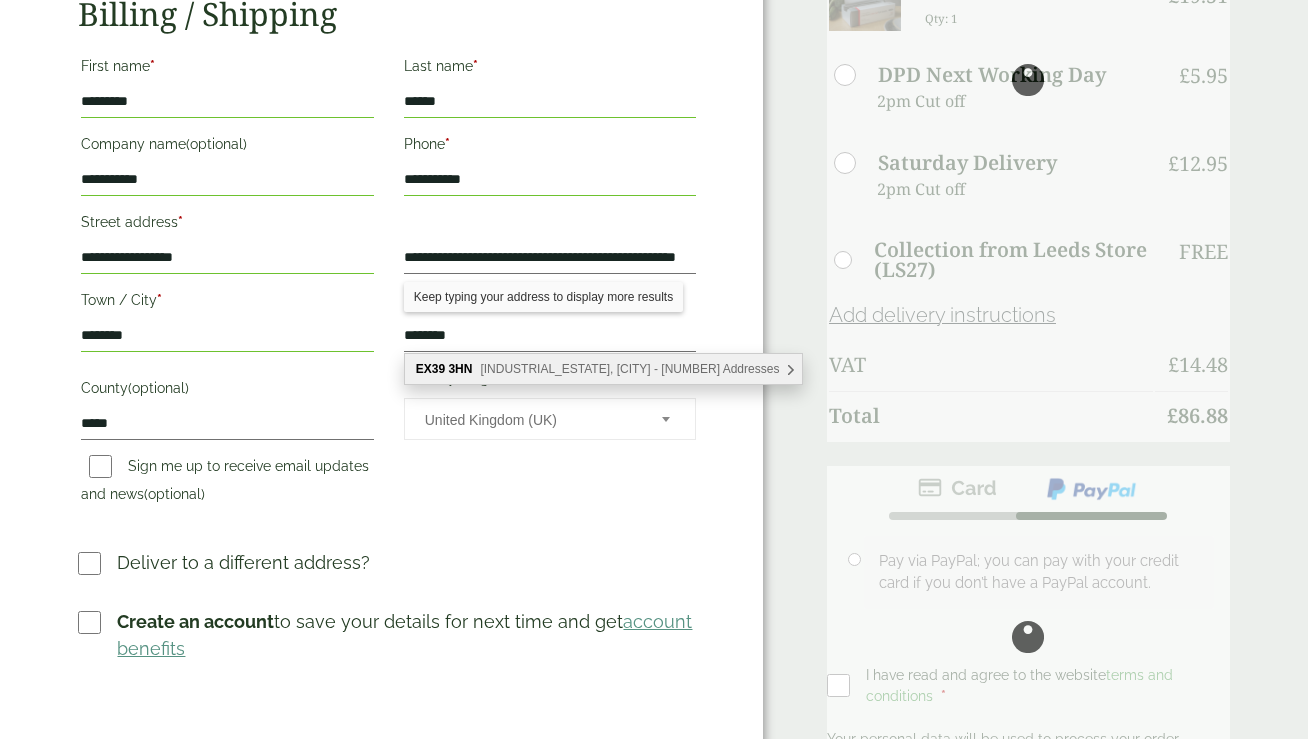click on "EX39   3HN Clovelly Road Industrial Estate, Bideford - 81 Addresses" at bounding box center [604, 369] 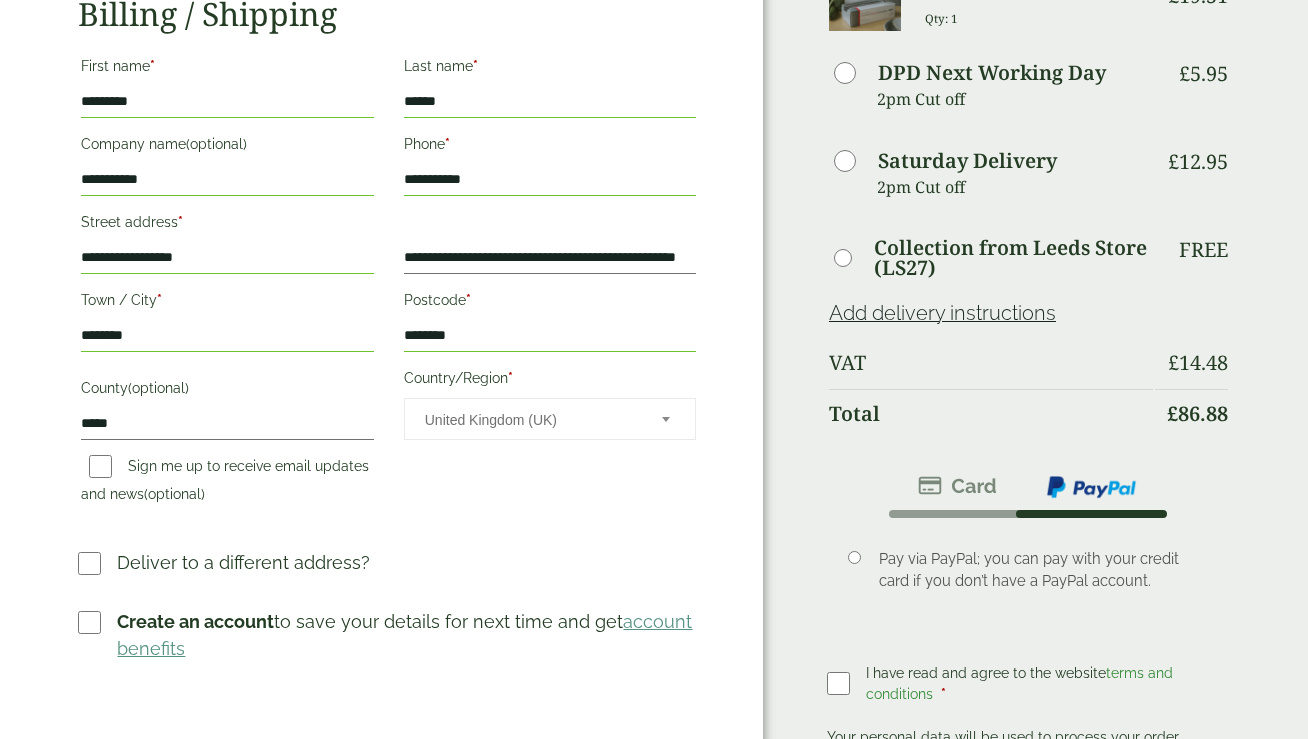drag, startPoint x: 256, startPoint y: 261, endPoint x: 1, endPoint y: 247, distance: 255.38402 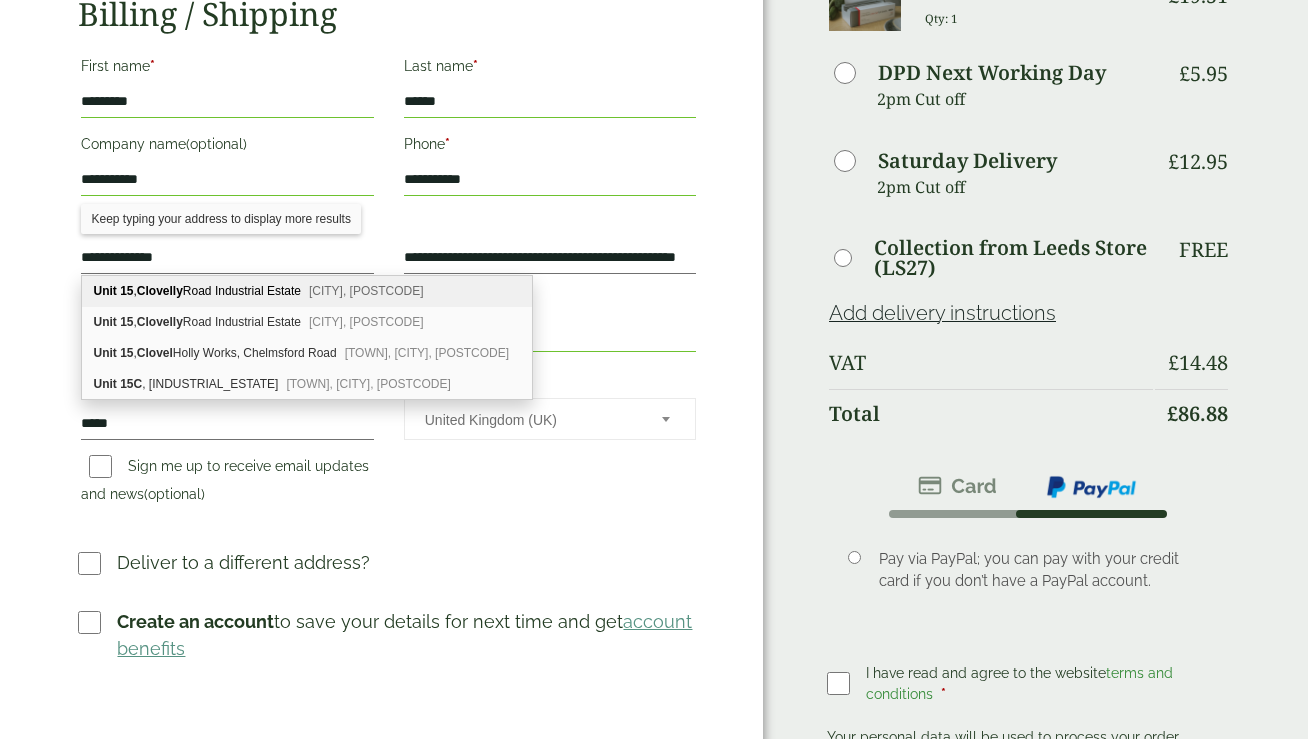 click on "Unit 15 ,  Clovelly  Road Industrial Estate Bideford, EX39 3FH" at bounding box center (307, 291) 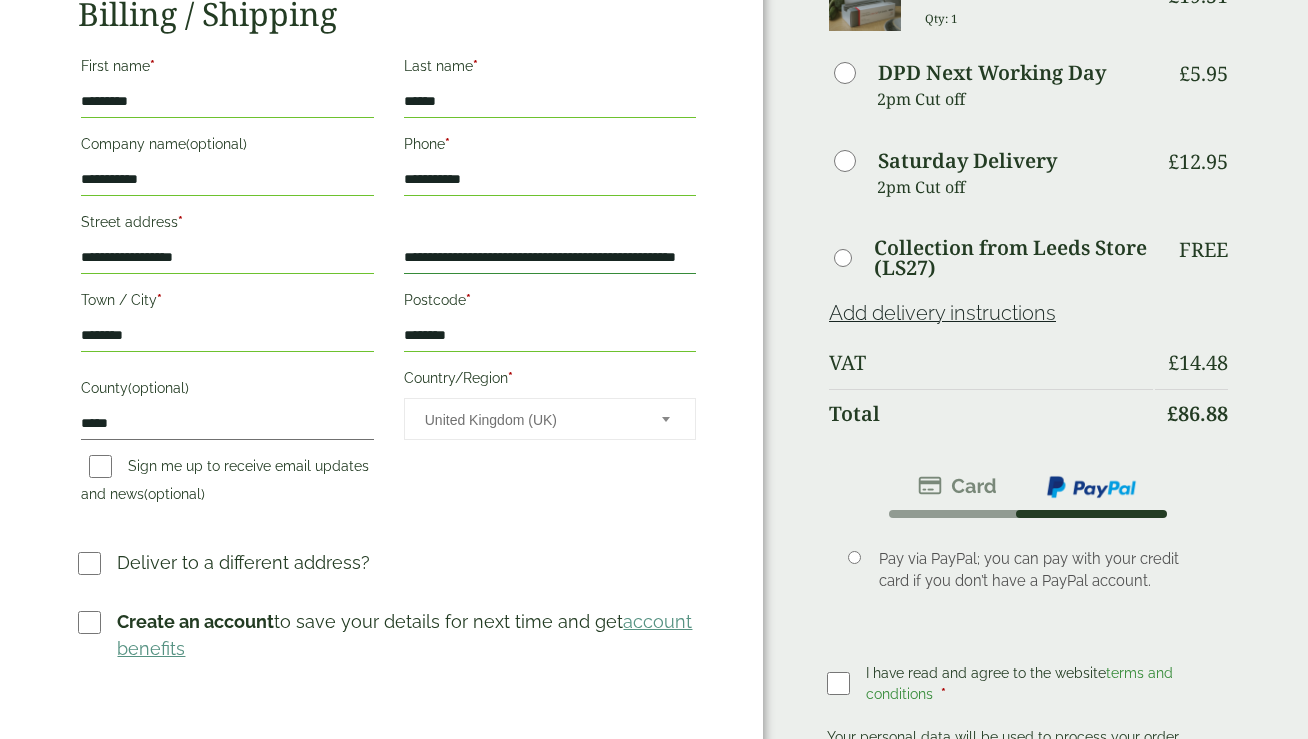 click on "**********" at bounding box center [550, 258] 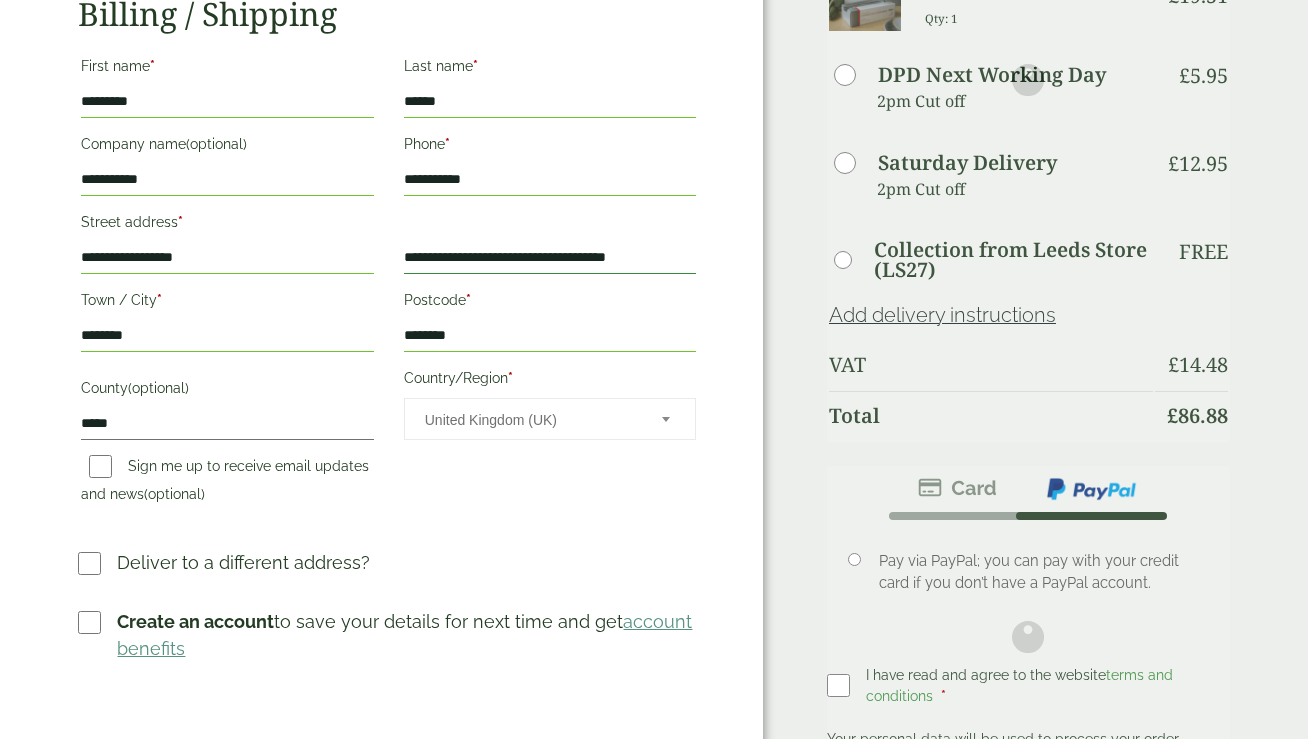 type on "**********" 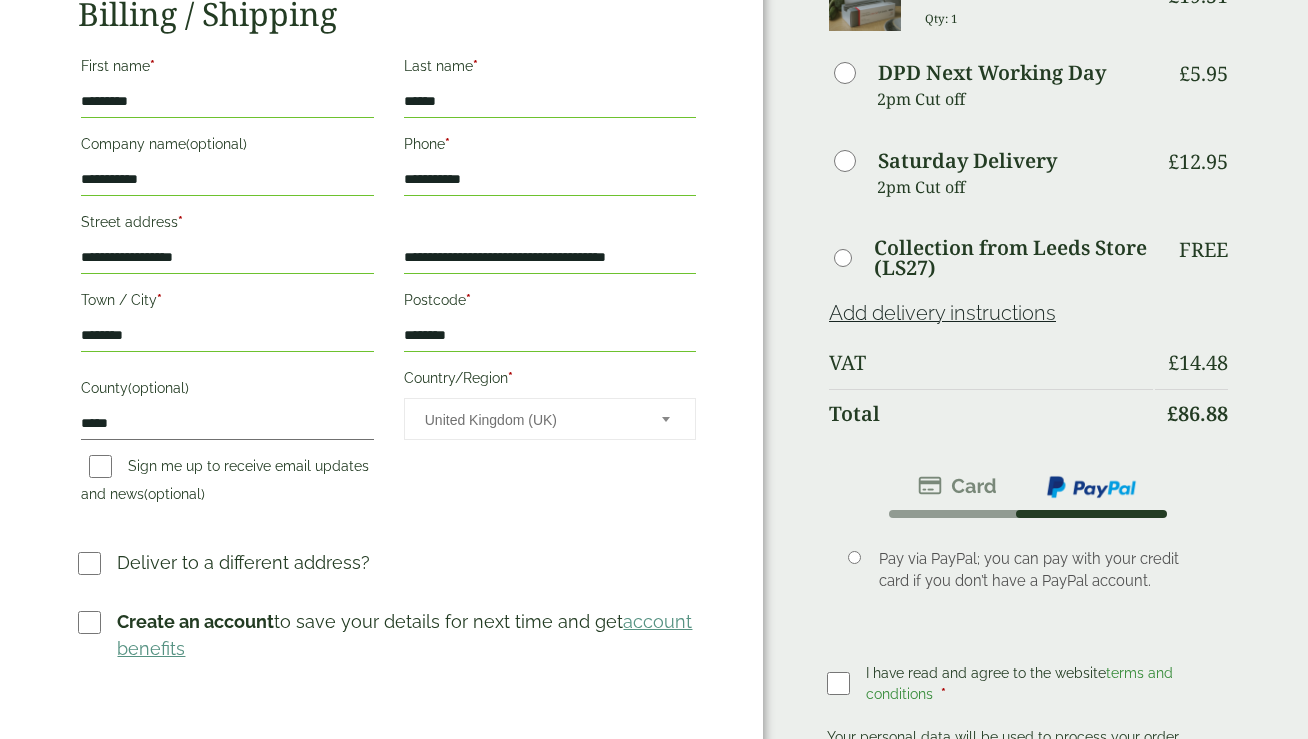 drag, startPoint x: 211, startPoint y: 258, endPoint x: 47, endPoint y: 236, distance: 165.46902 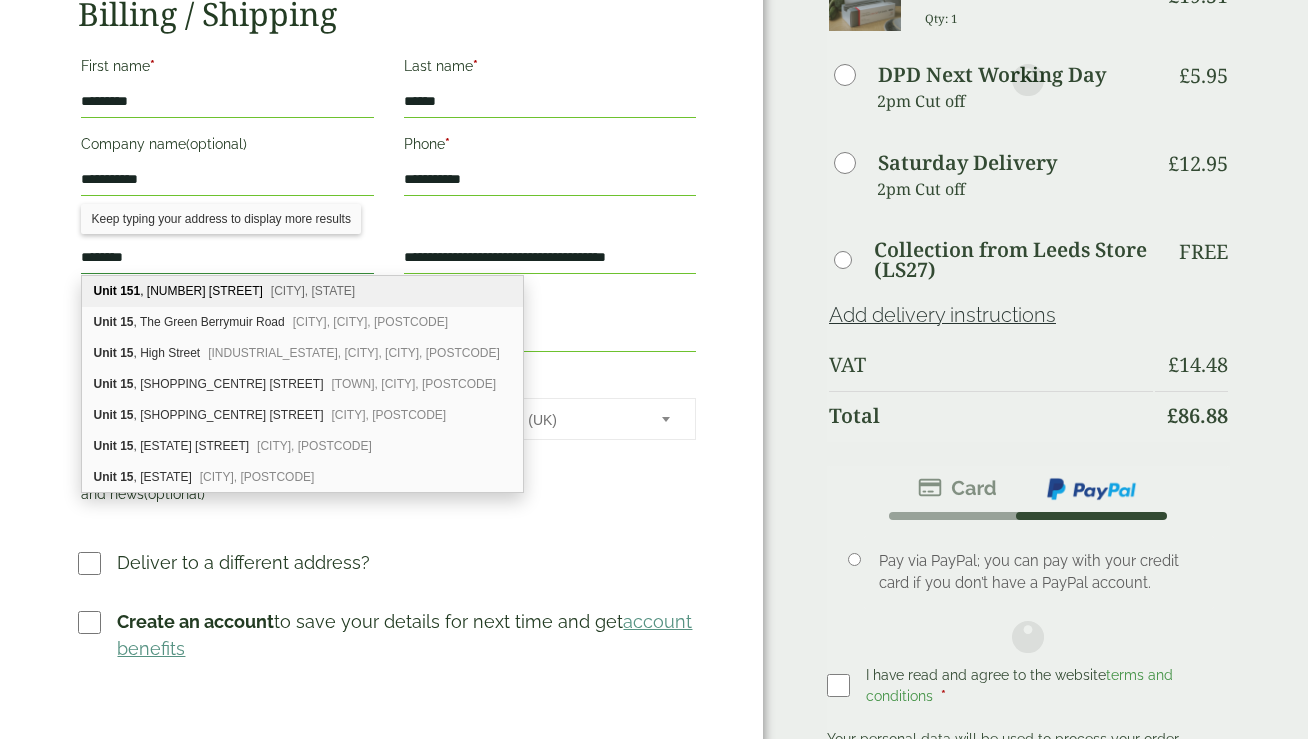 type on "*******" 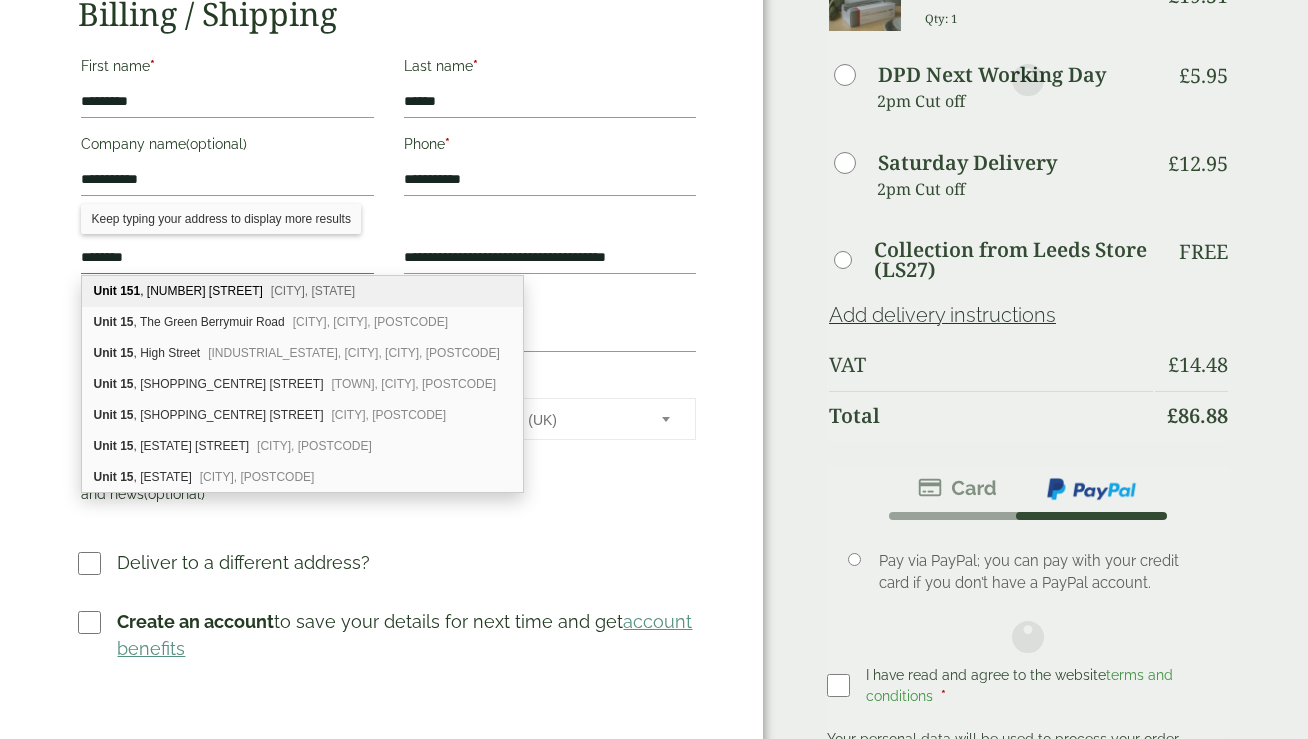 click on "**********" at bounding box center [550, 258] 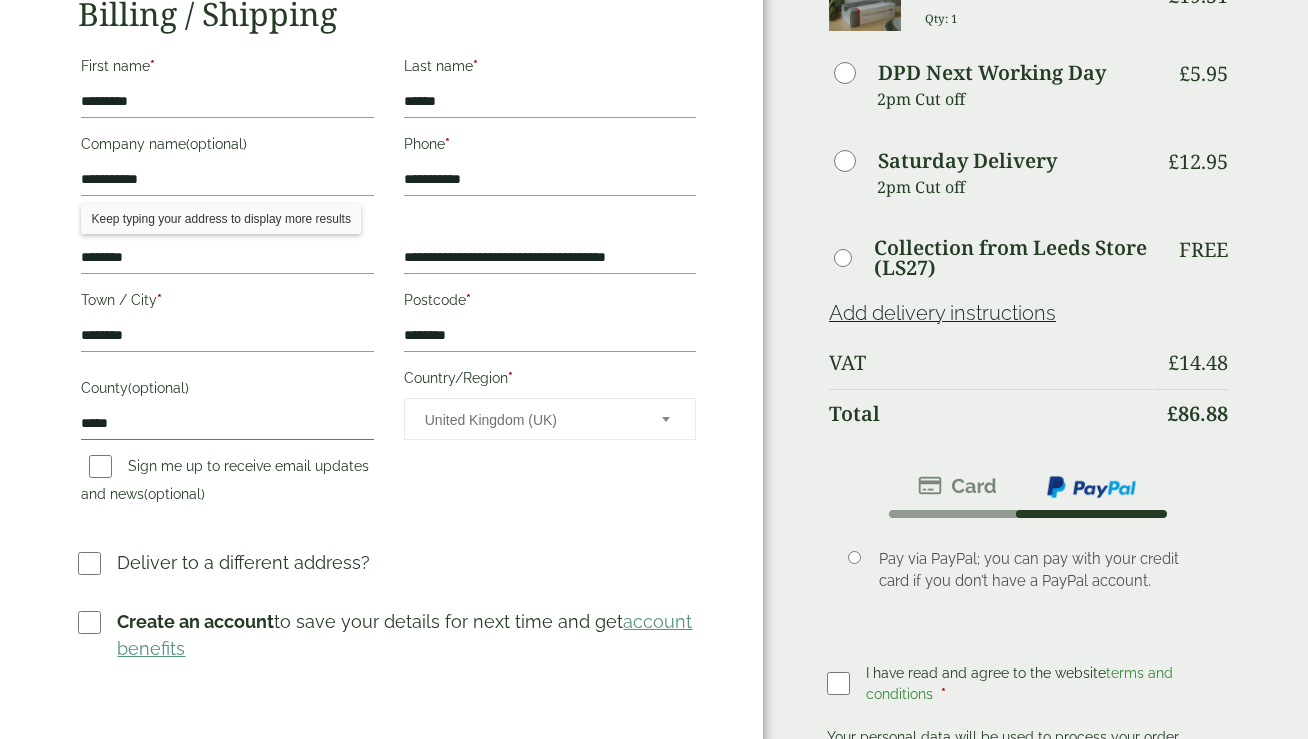 drag, startPoint x: 460, startPoint y: 256, endPoint x: 382, endPoint y: 258, distance: 78.025635 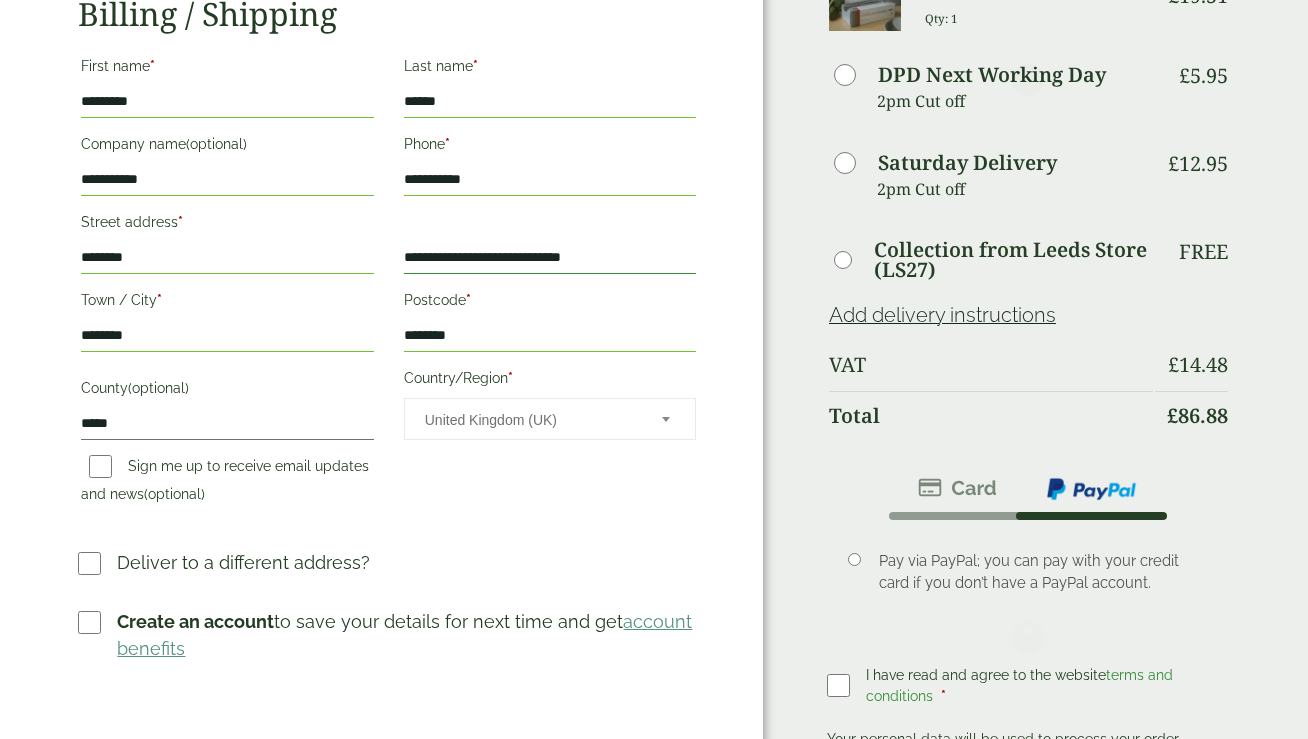 type on "**********" 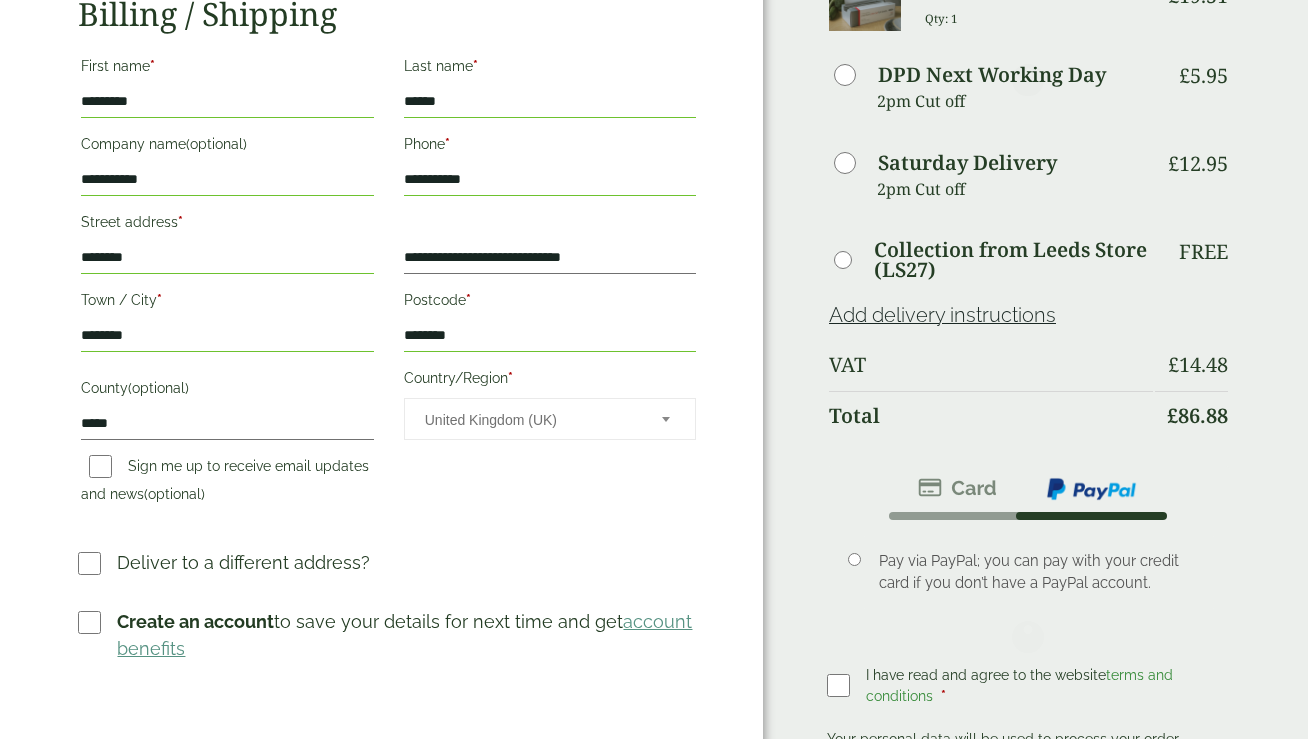 click on "********" at bounding box center [550, 336] 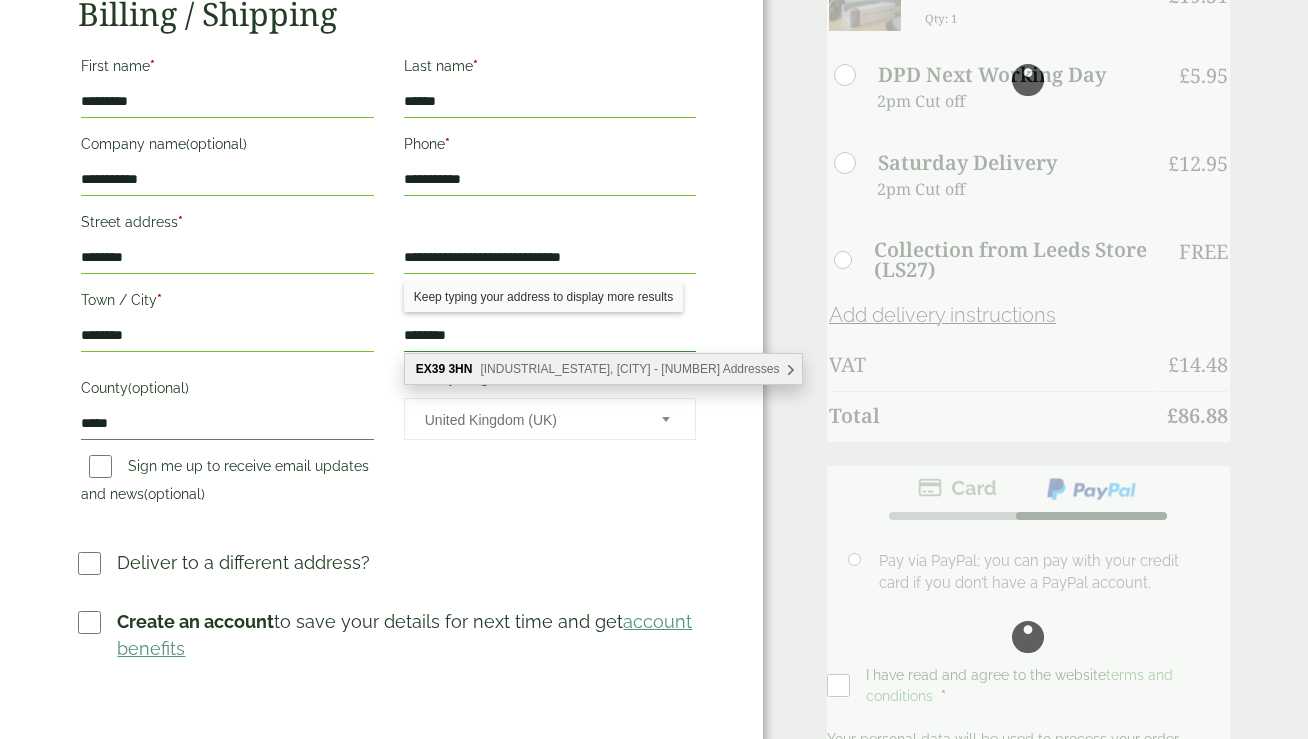 type on "********" 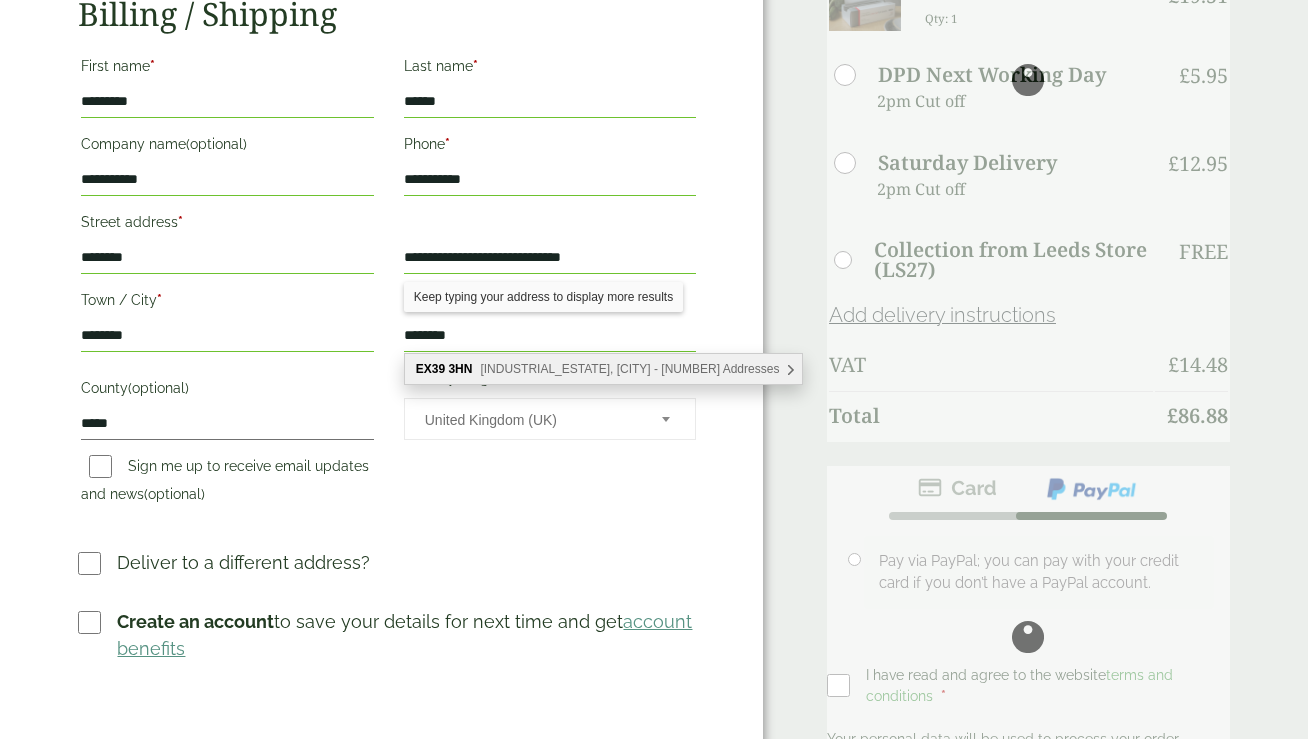 click on "EX39   3HN Clovelly Road Industrial Estate, Bideford - 81 Addresses" at bounding box center (604, 369) 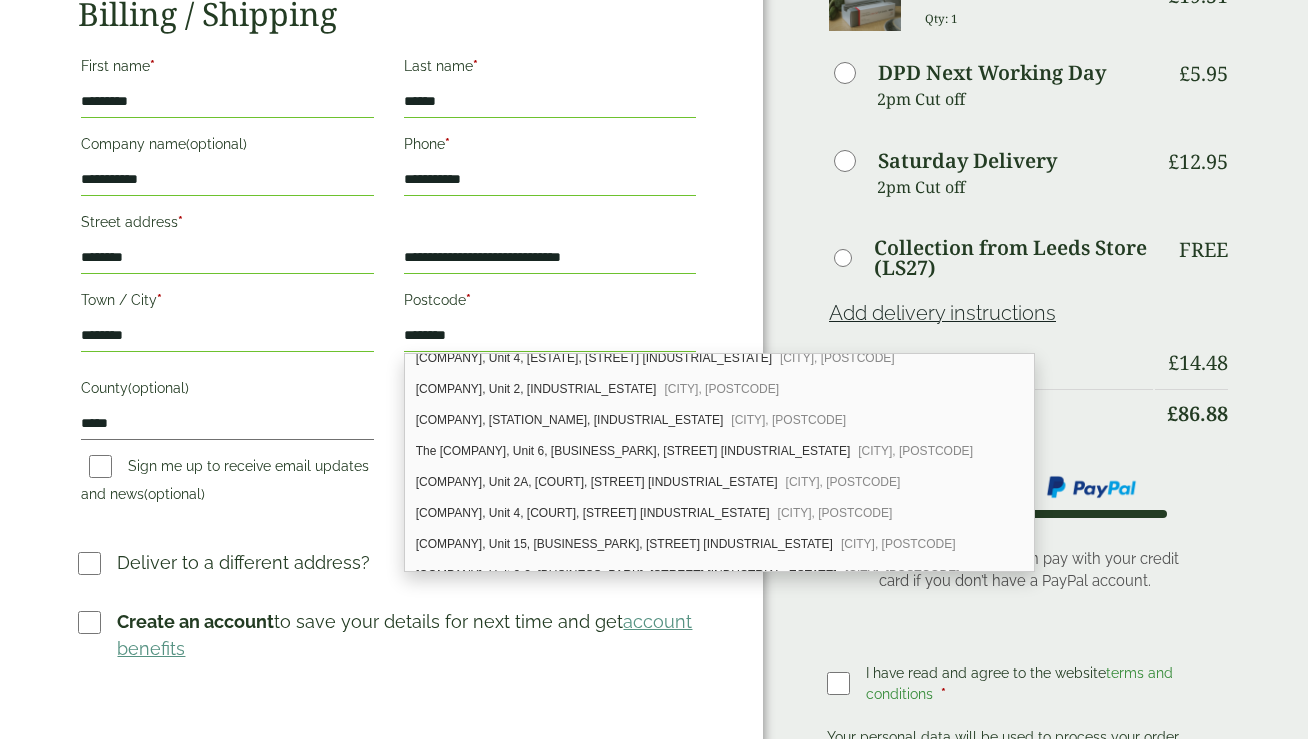 scroll, scrollTop: 2020, scrollLeft: 0, axis: vertical 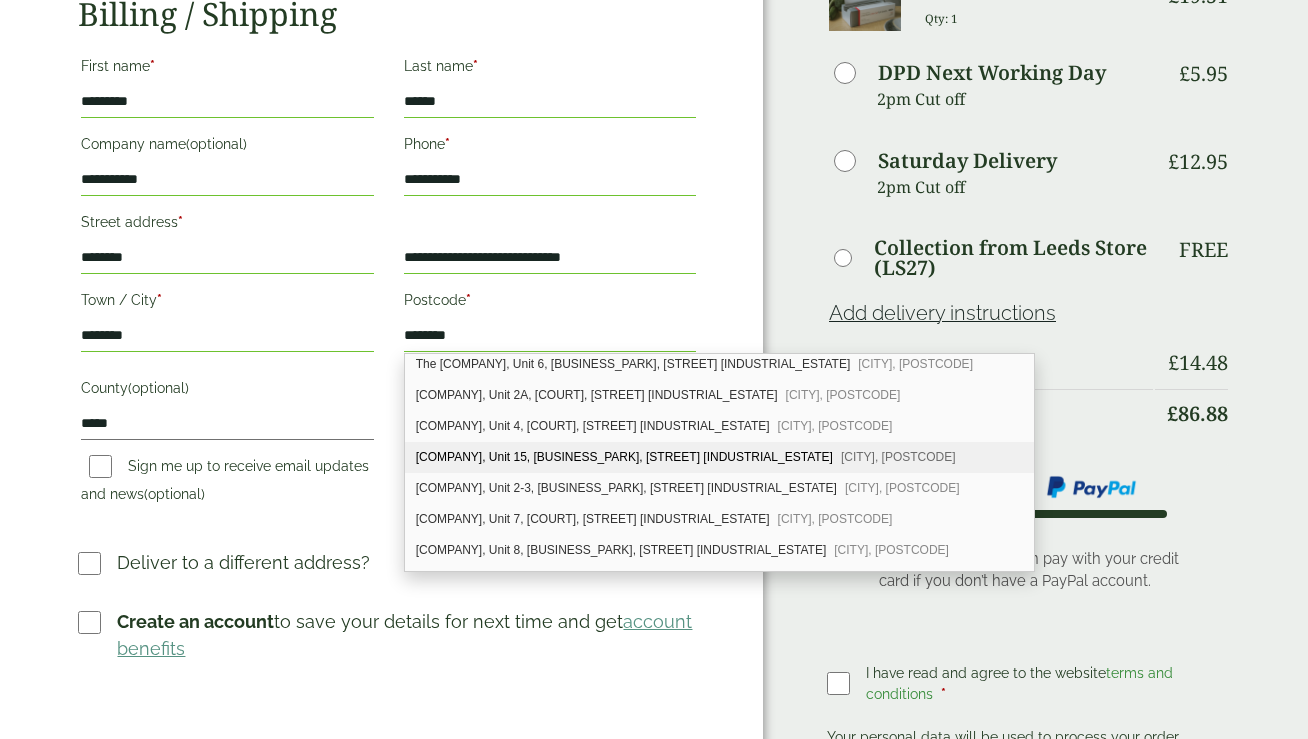 click on "Torch Veterinarians, Unit 15, Habat Enterprise Park, Clovelly Road Industrial Estate Bideford, EX39 3HN" at bounding box center [719, 457] 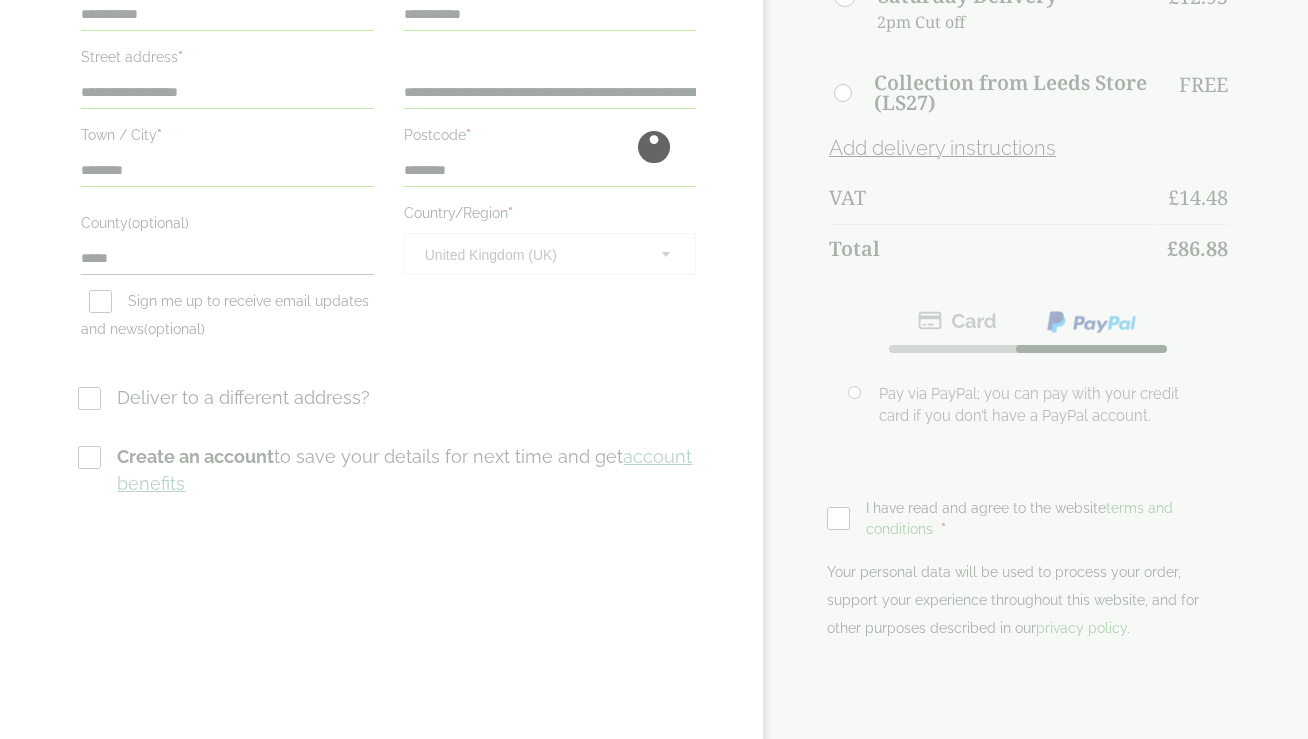 scroll, scrollTop: 0, scrollLeft: 0, axis: both 